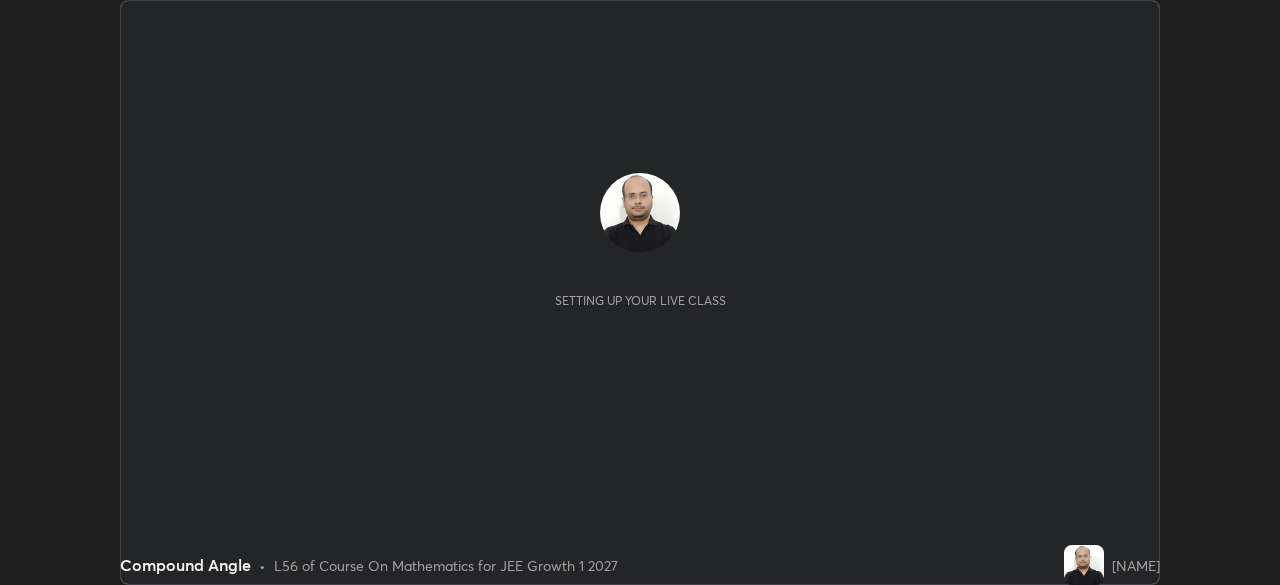 scroll, scrollTop: 0, scrollLeft: 0, axis: both 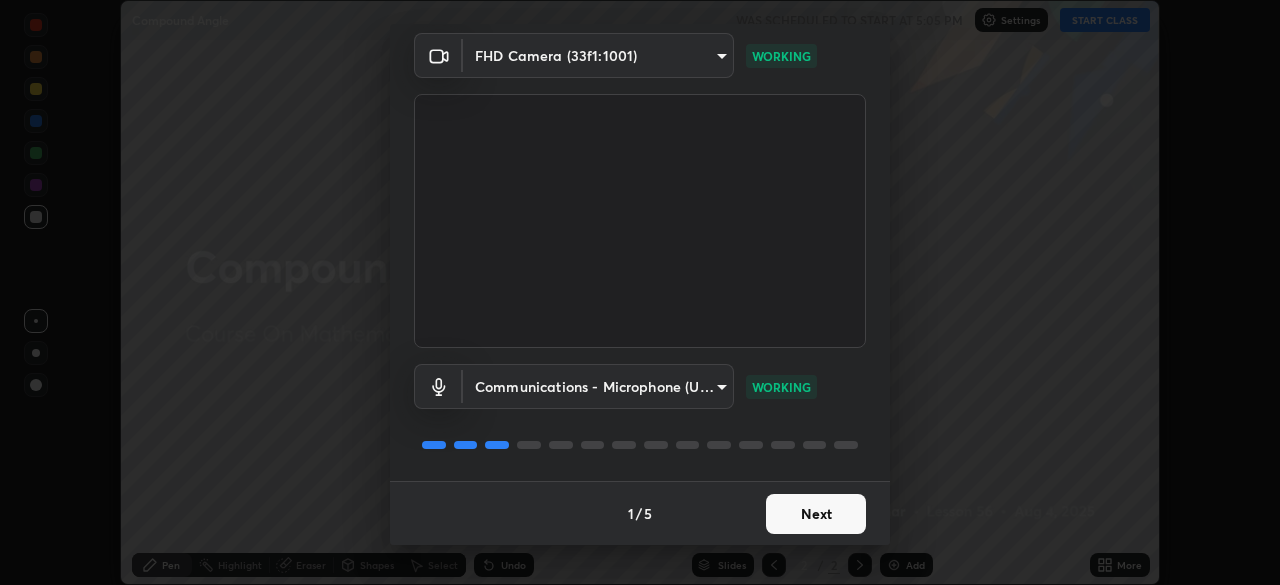 click on "Next" at bounding box center (816, 514) 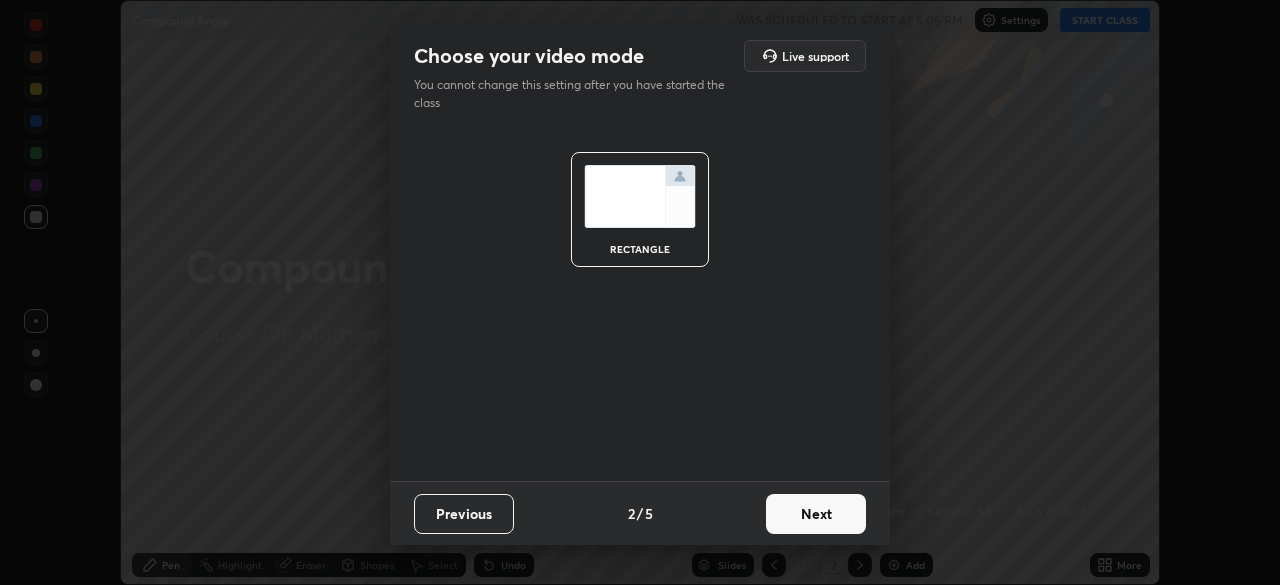 scroll, scrollTop: 0, scrollLeft: 0, axis: both 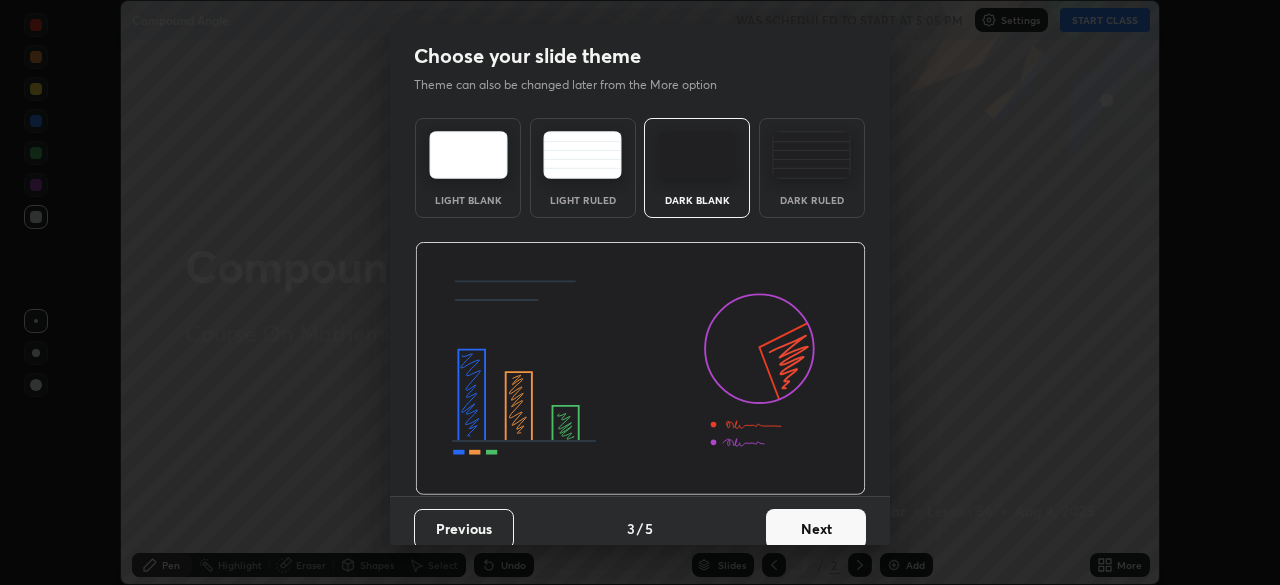 click on "Next" at bounding box center (816, 529) 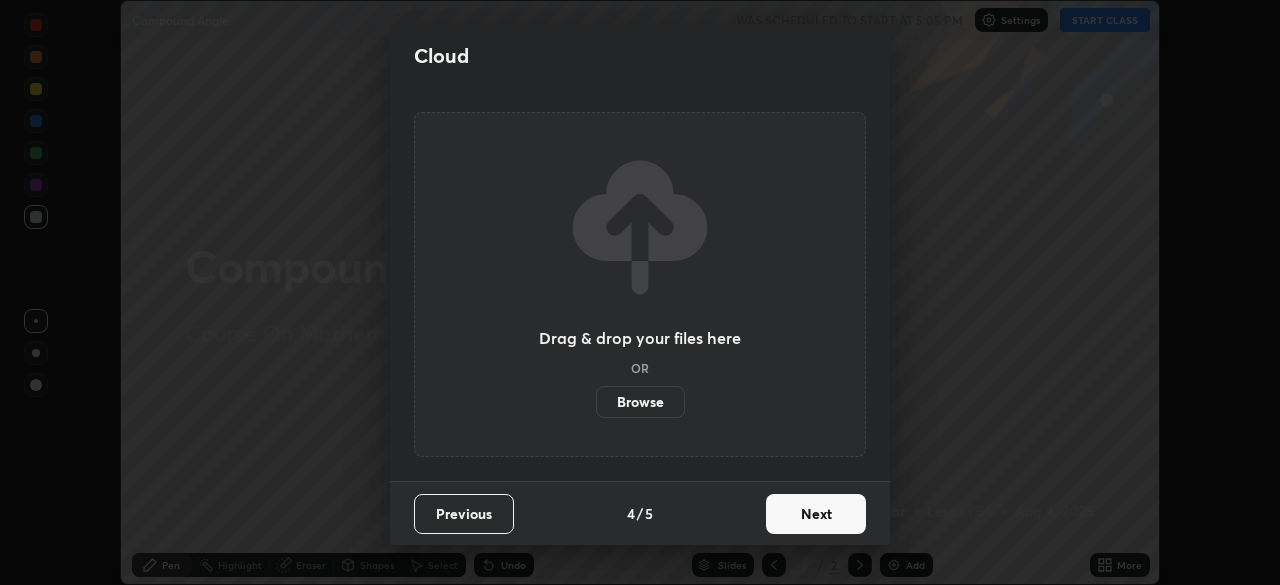 click on "Next" at bounding box center [816, 514] 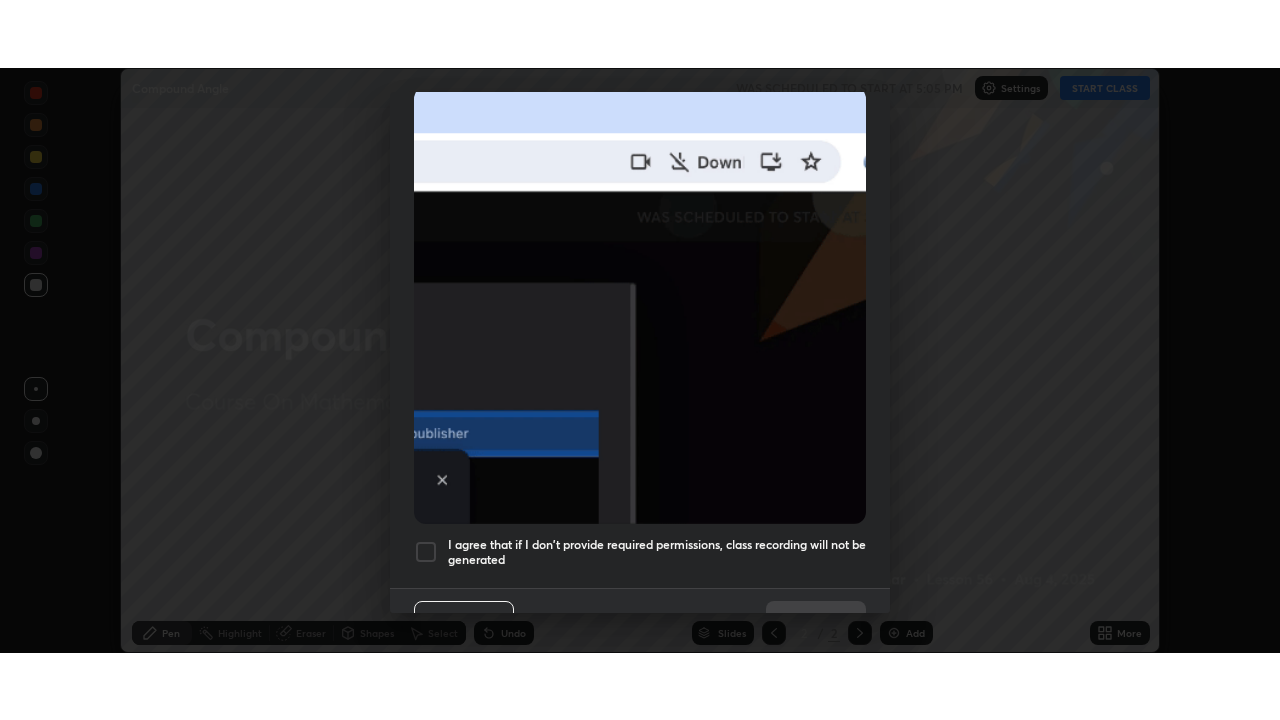 scroll, scrollTop: 456, scrollLeft: 0, axis: vertical 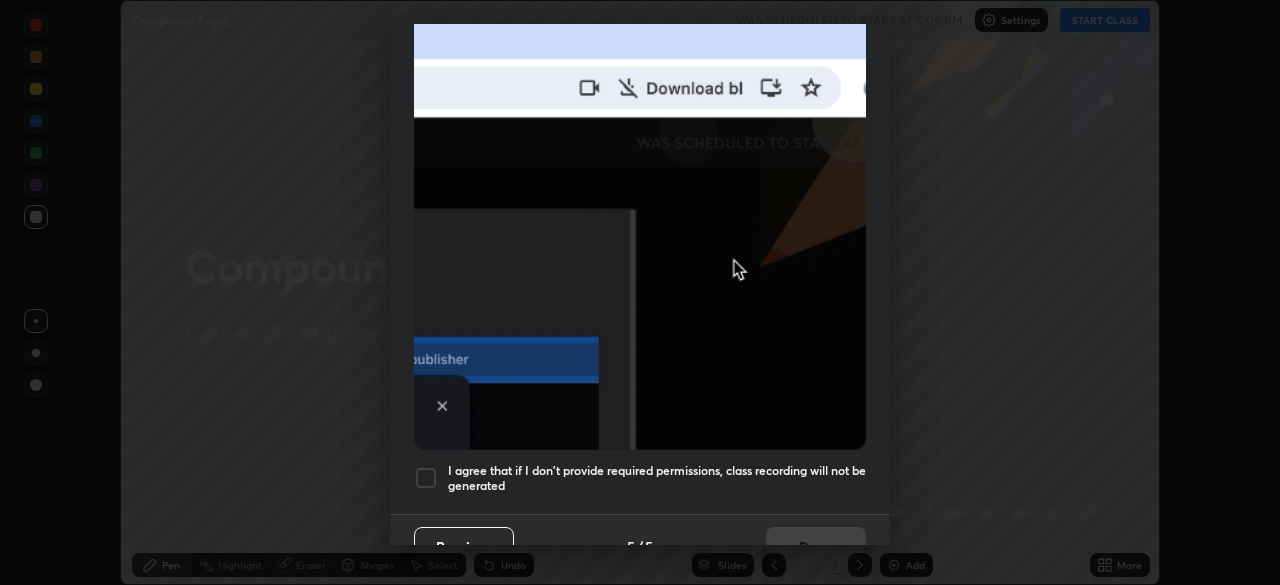 click at bounding box center [426, 478] 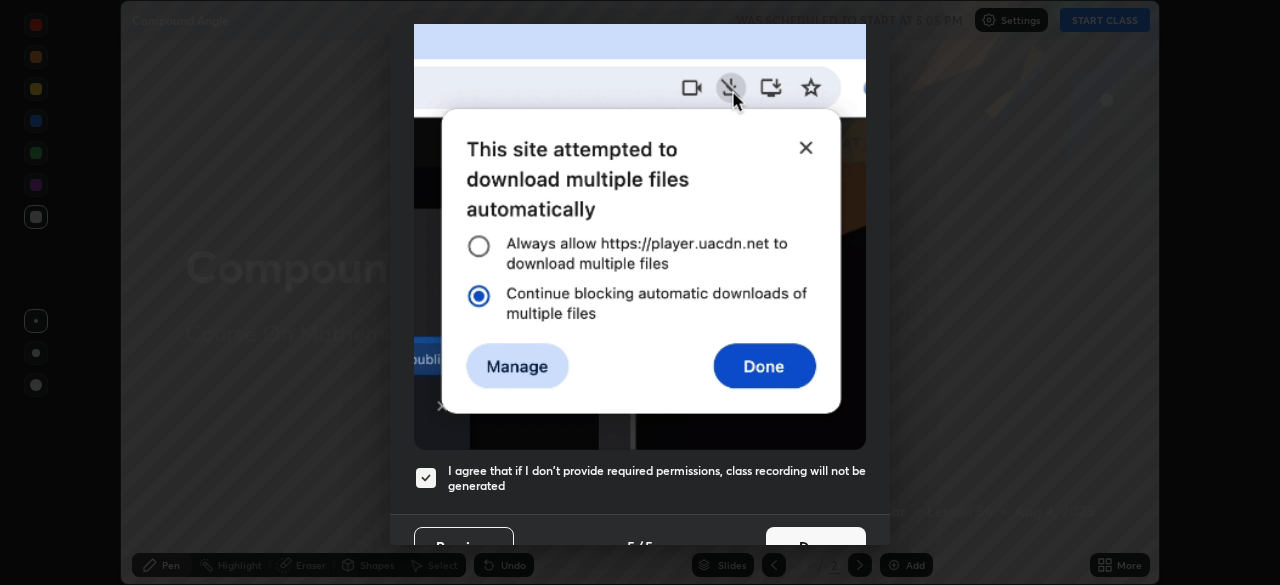 click on "Done" at bounding box center (816, 547) 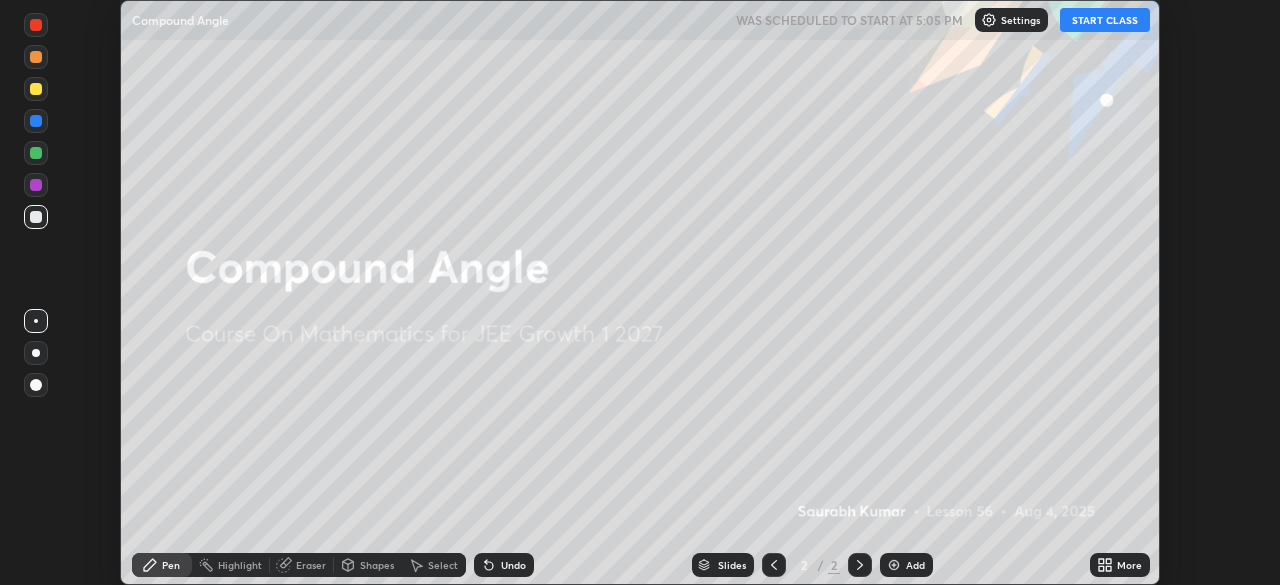 click 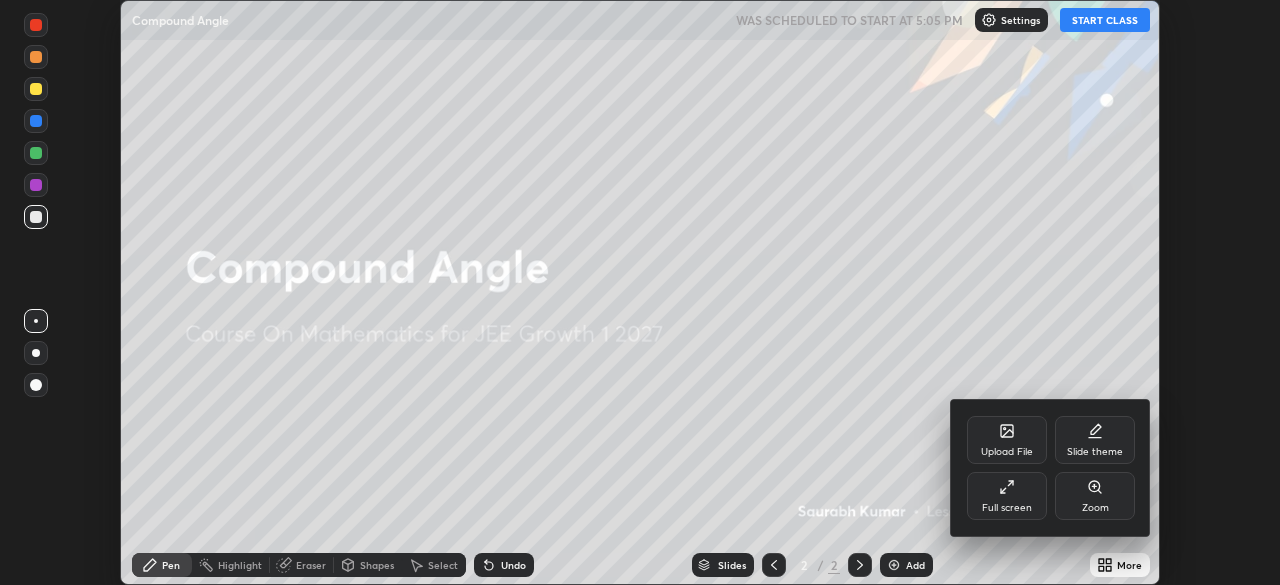 click 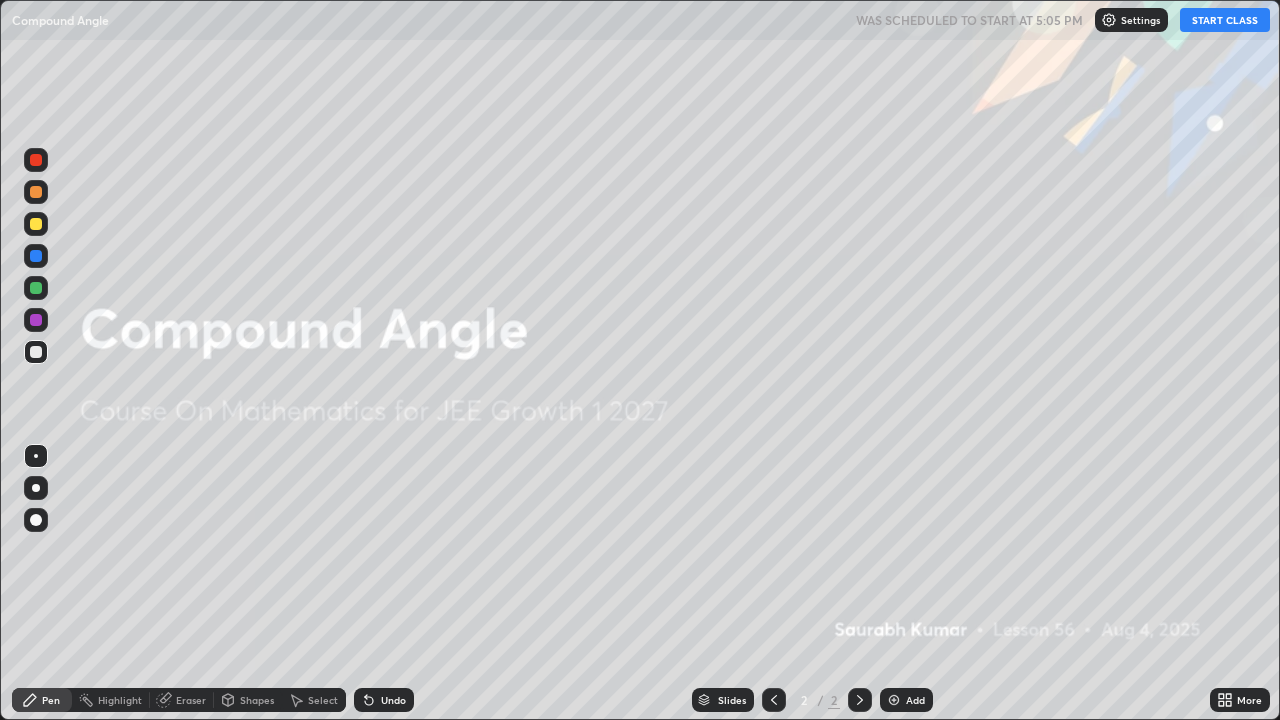 scroll, scrollTop: 99280, scrollLeft: 98720, axis: both 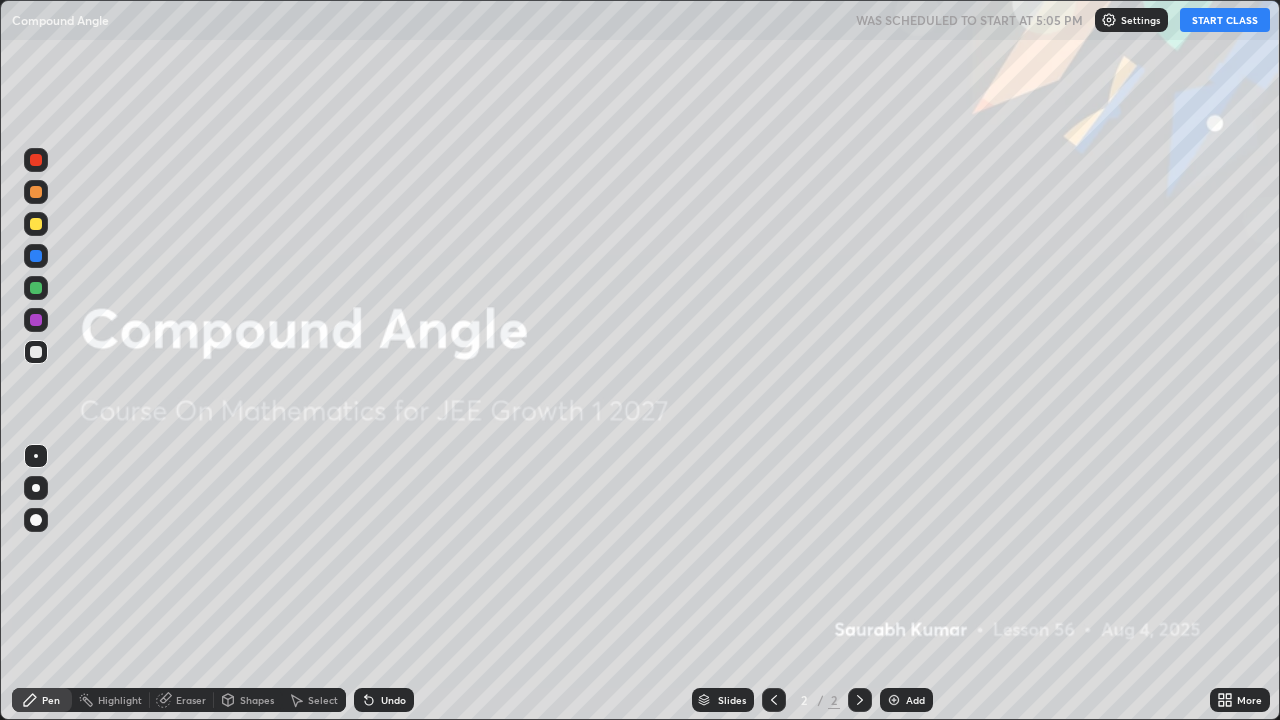 click on "START CLASS" at bounding box center [1225, 20] 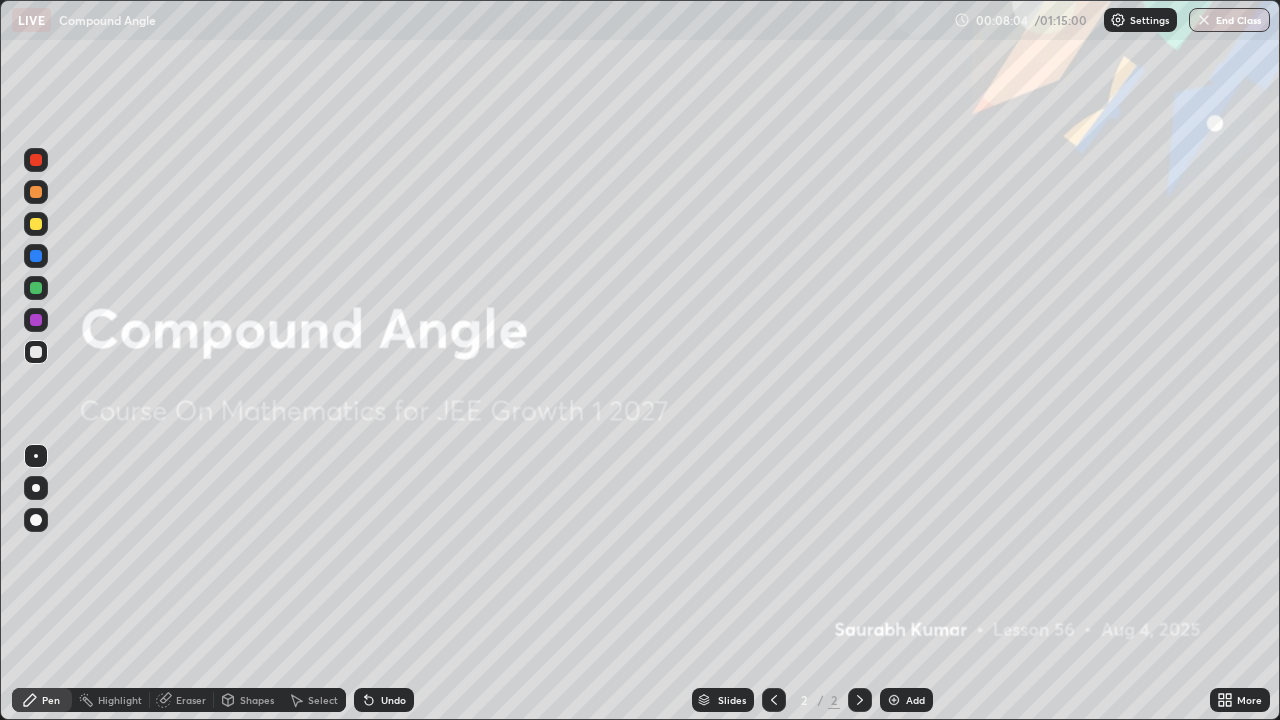 click at bounding box center (894, 700) 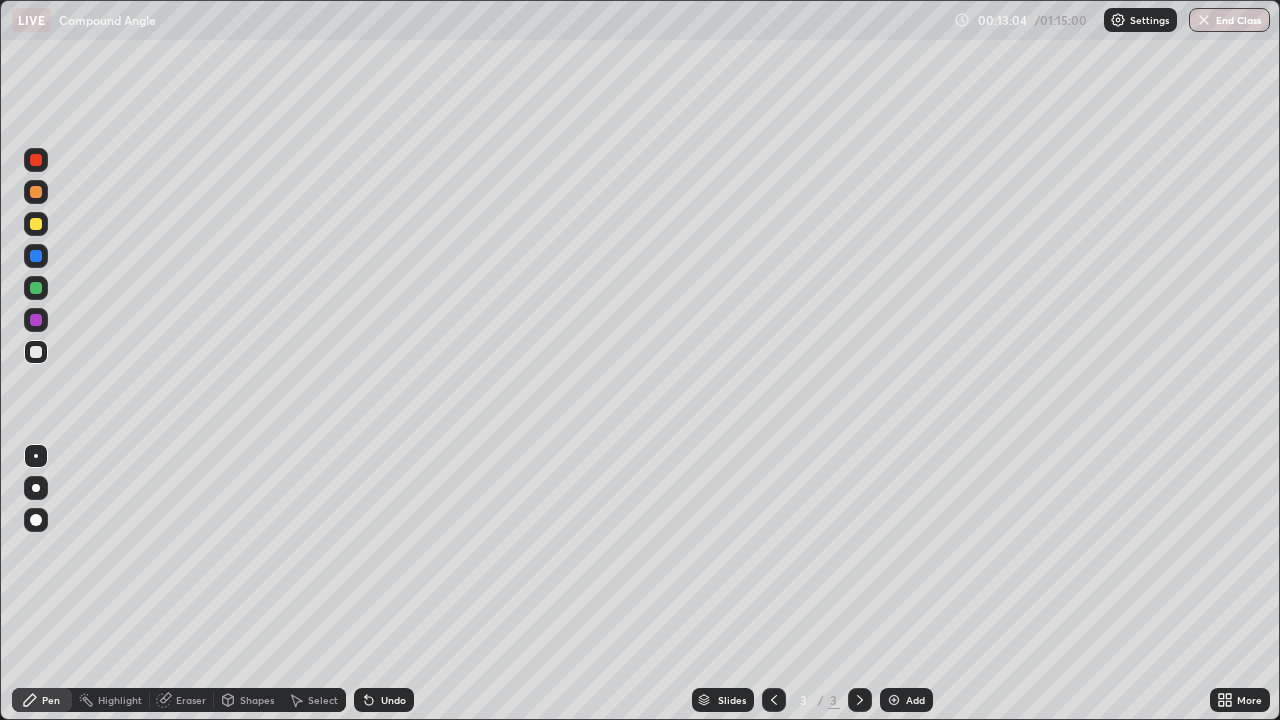 click on "Eraser" at bounding box center [191, 700] 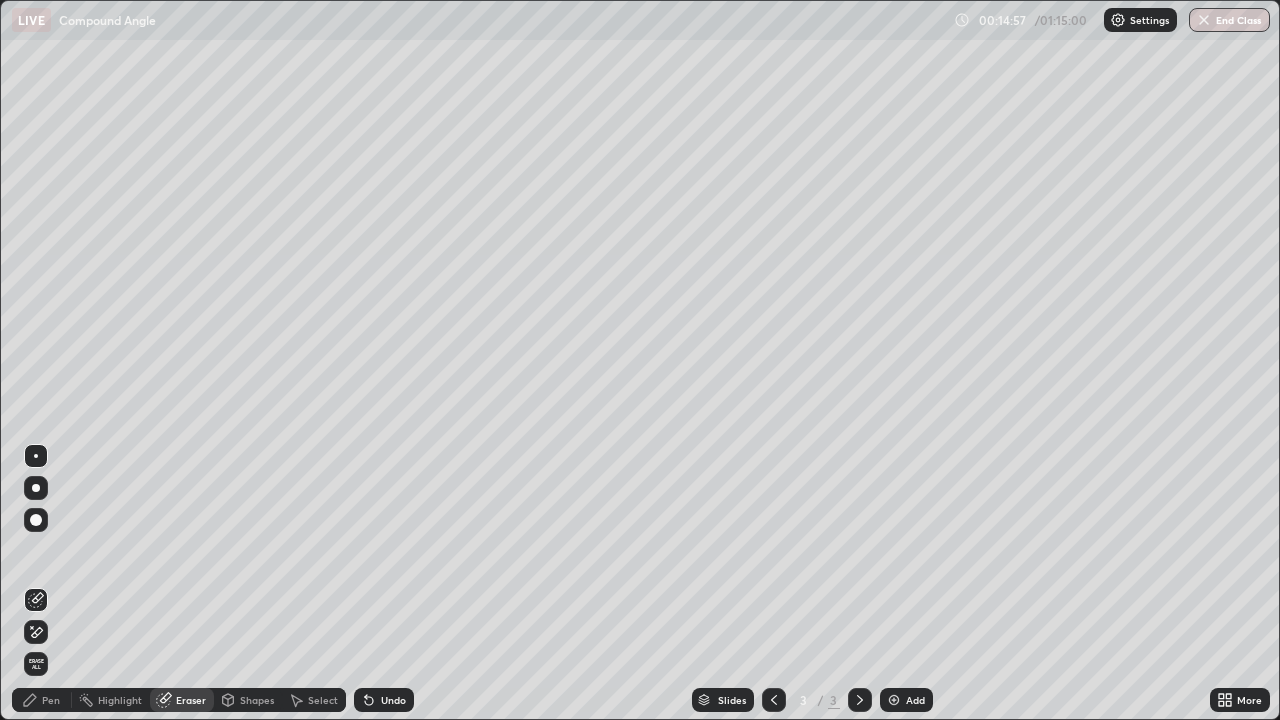 click on "Pen" at bounding box center [42, 700] 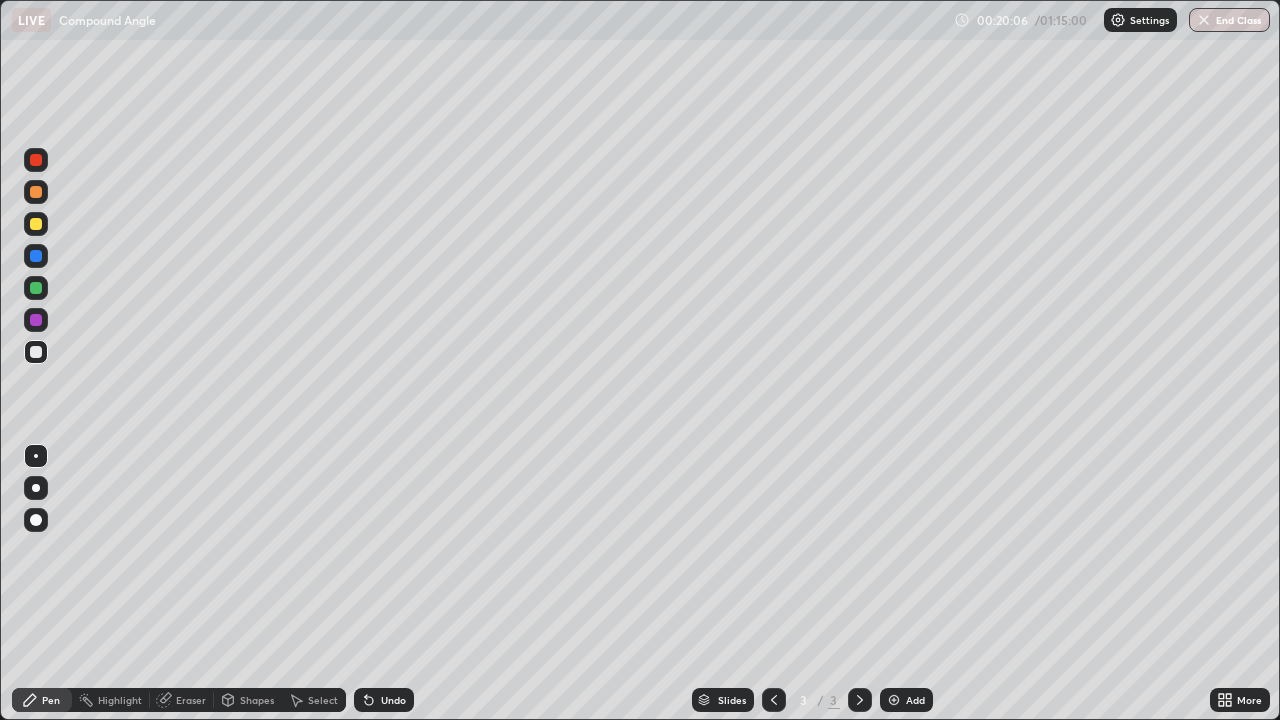 click at bounding box center [894, 700] 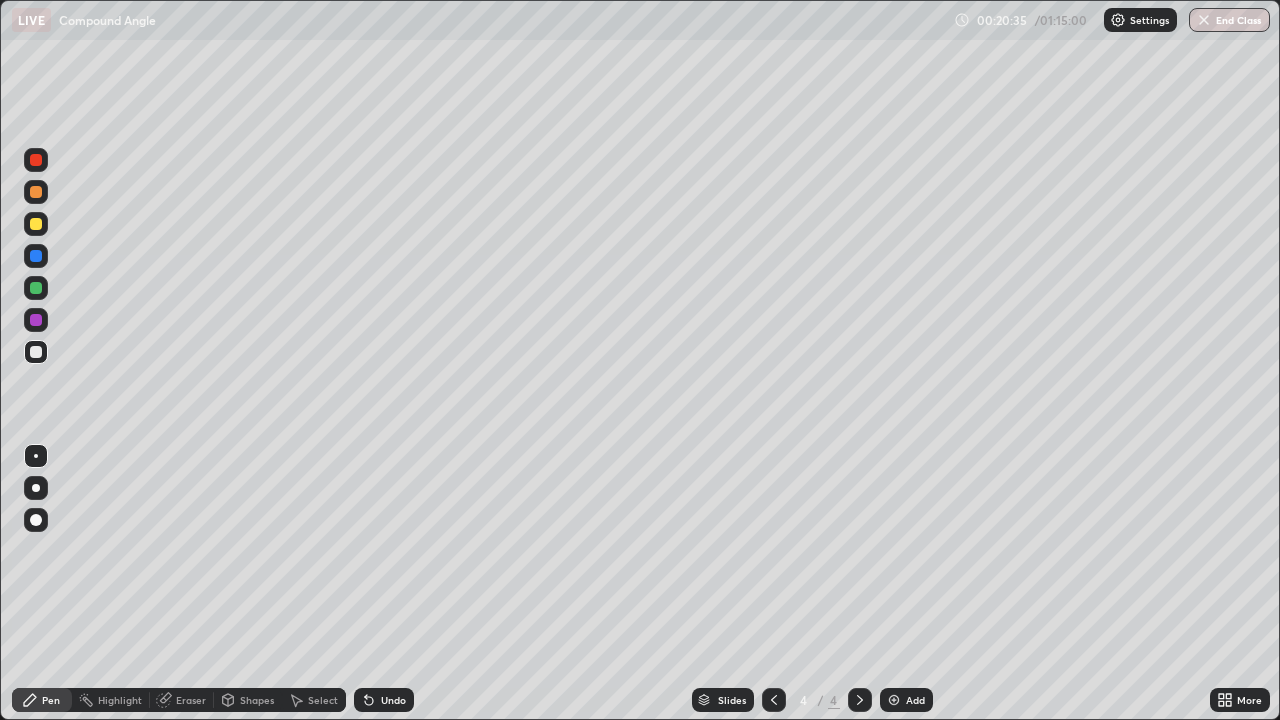 click 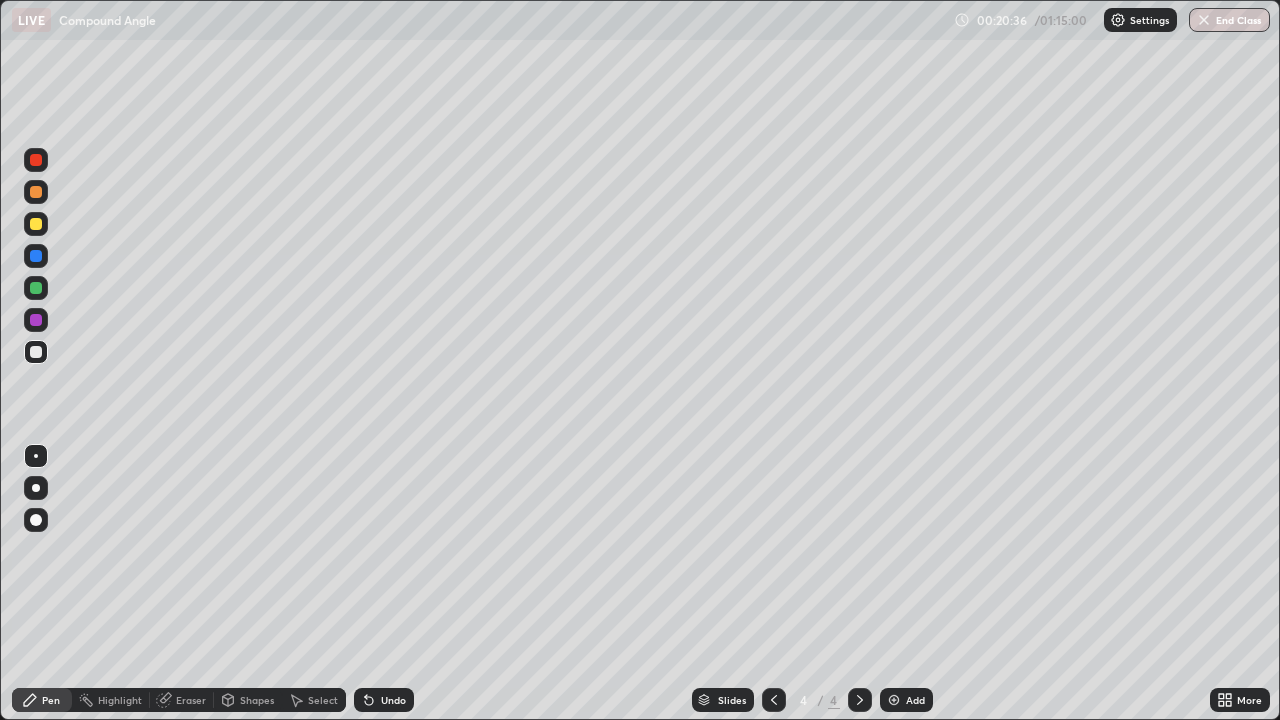 click 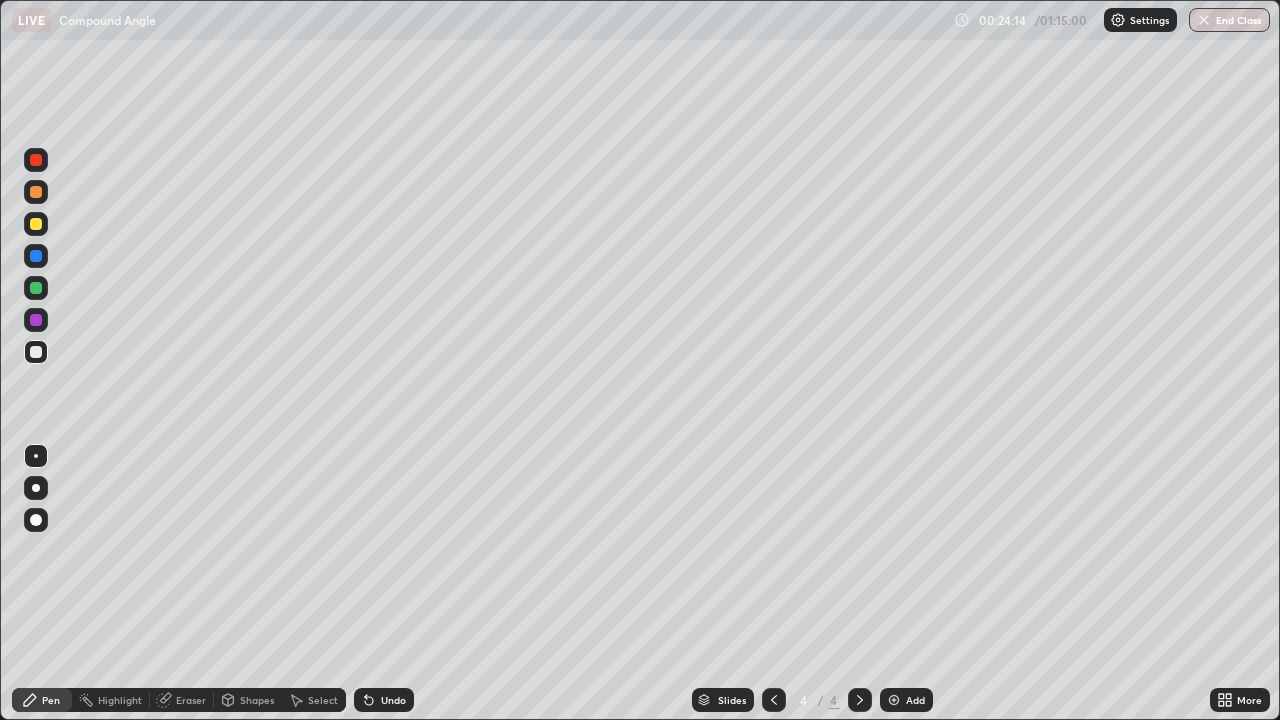 click on "Eraser" at bounding box center [191, 700] 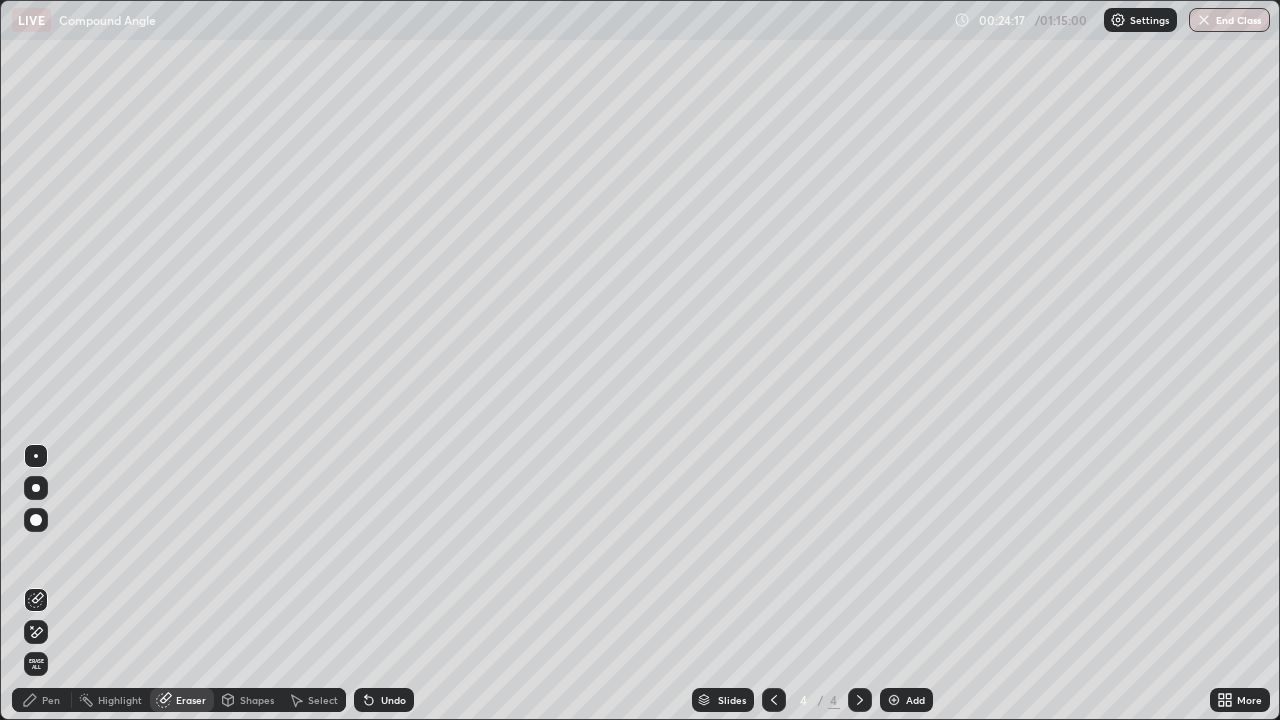 click on "Pen" at bounding box center [42, 700] 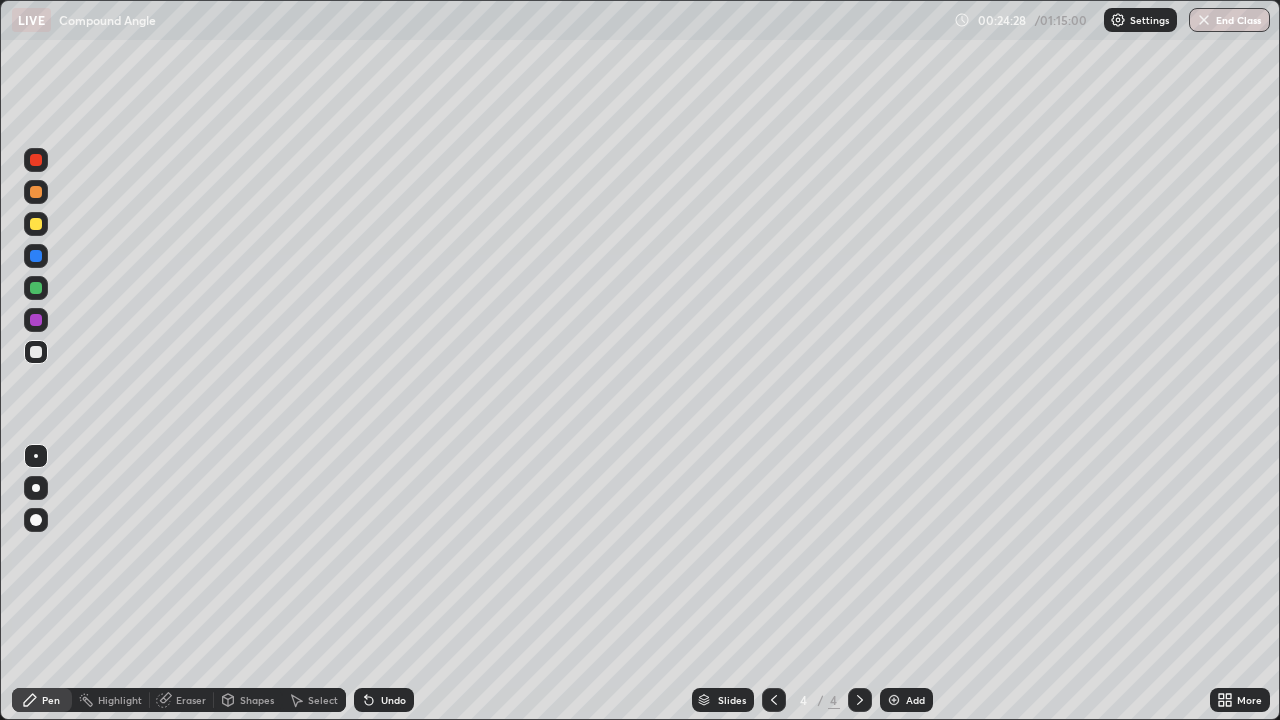 click on "Eraser" at bounding box center [191, 700] 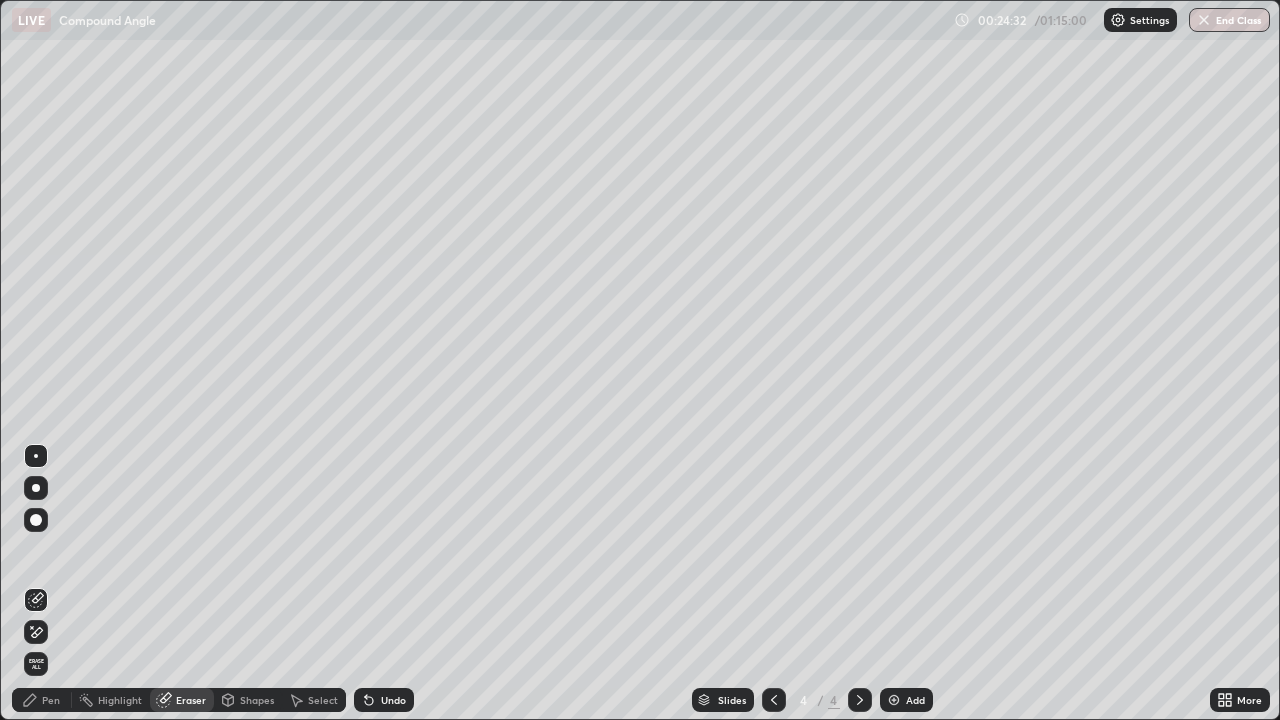 click on "Pen" at bounding box center [51, 700] 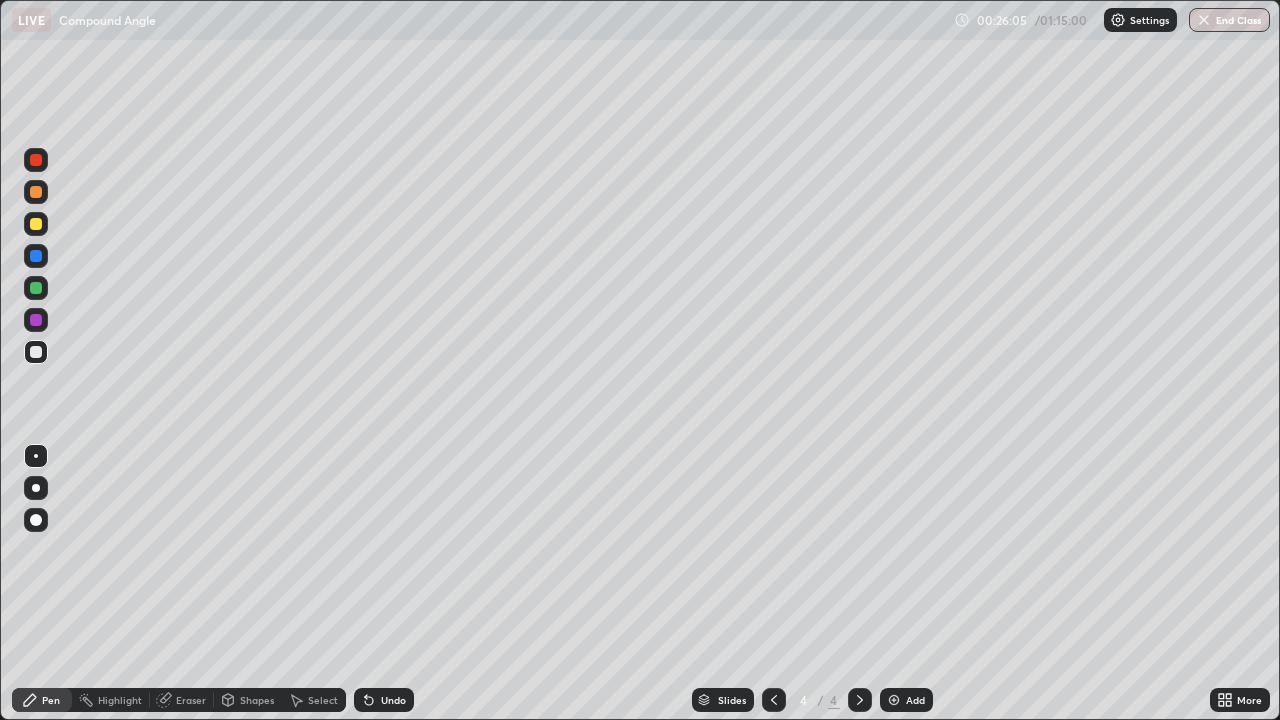 click on "Eraser" at bounding box center (191, 700) 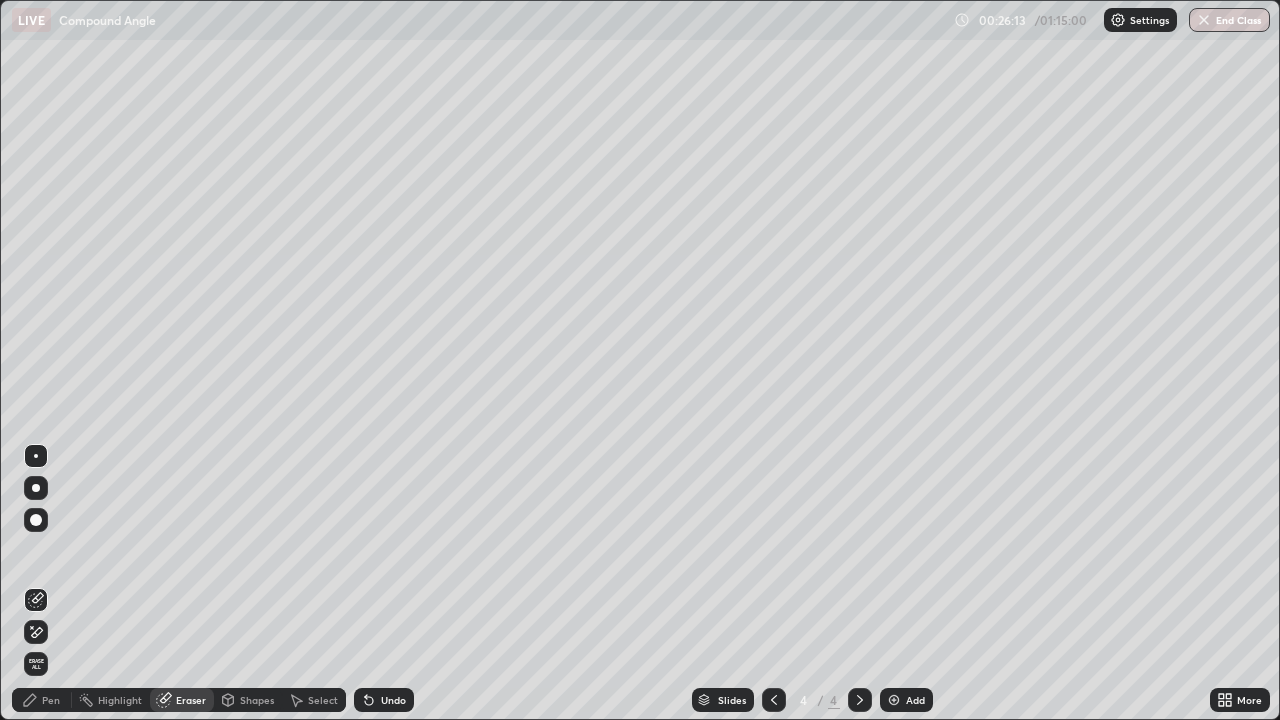 click on "Pen" at bounding box center [51, 700] 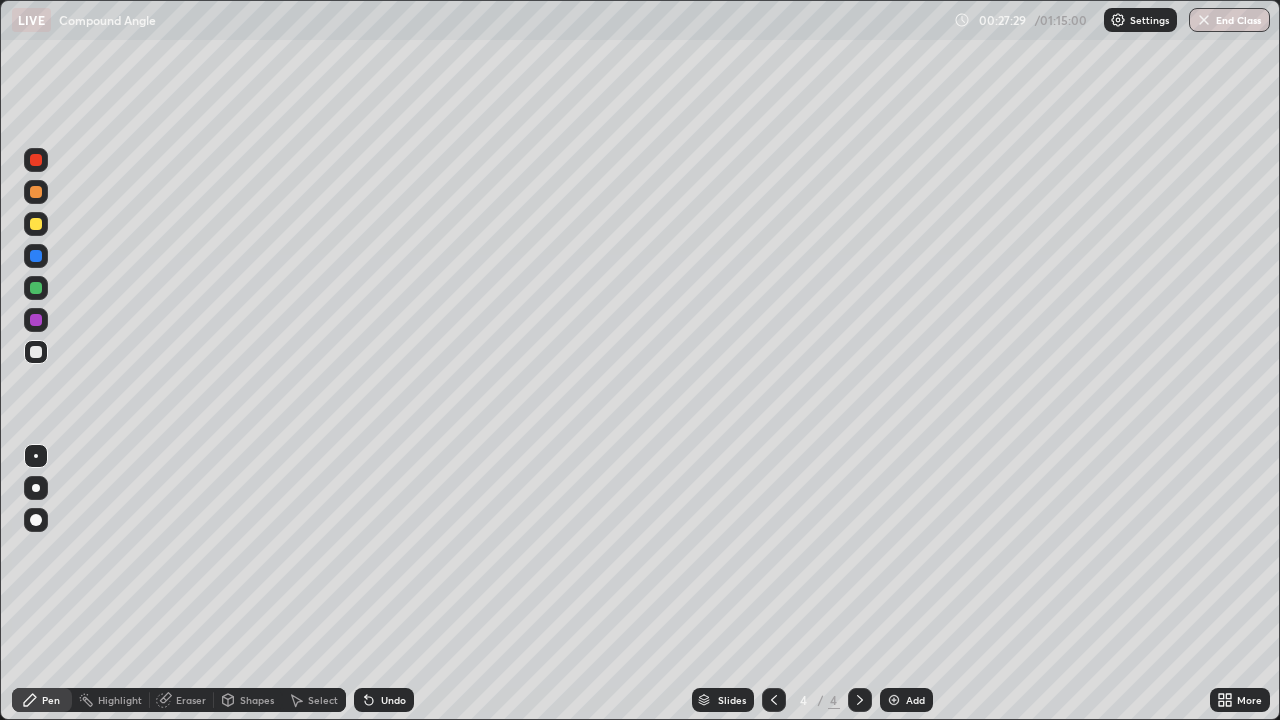 click at bounding box center (894, 700) 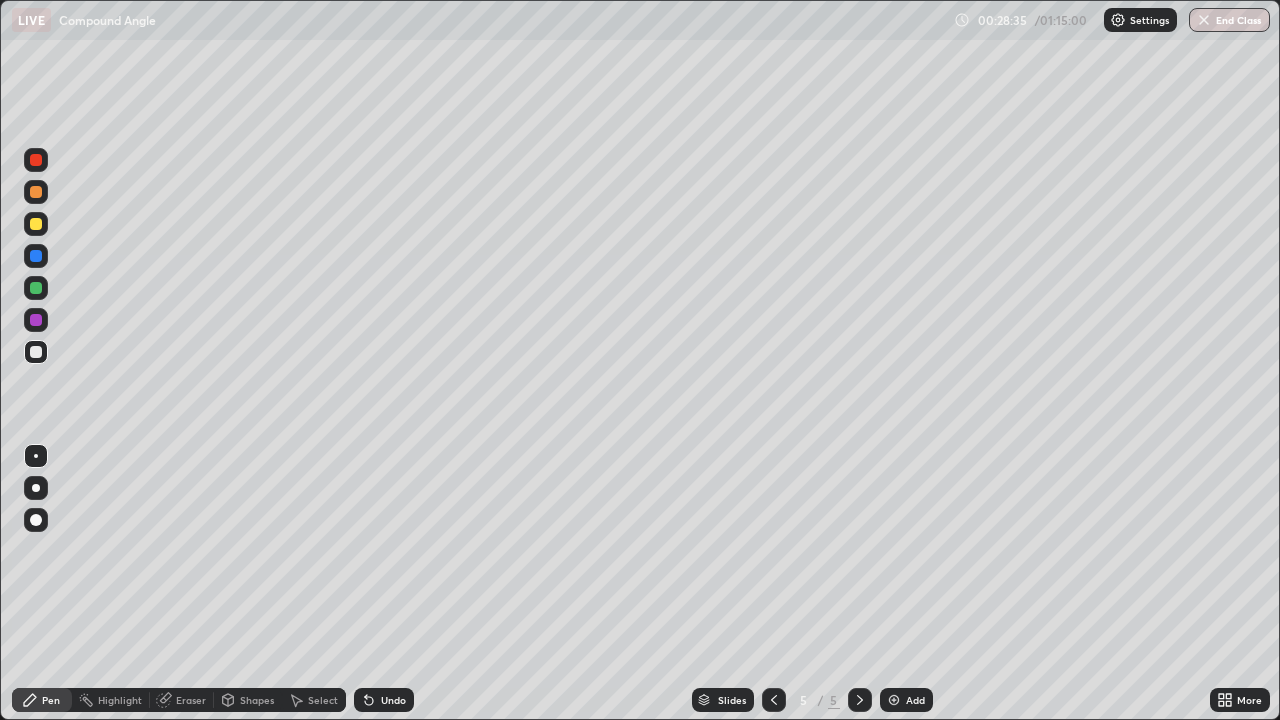 click 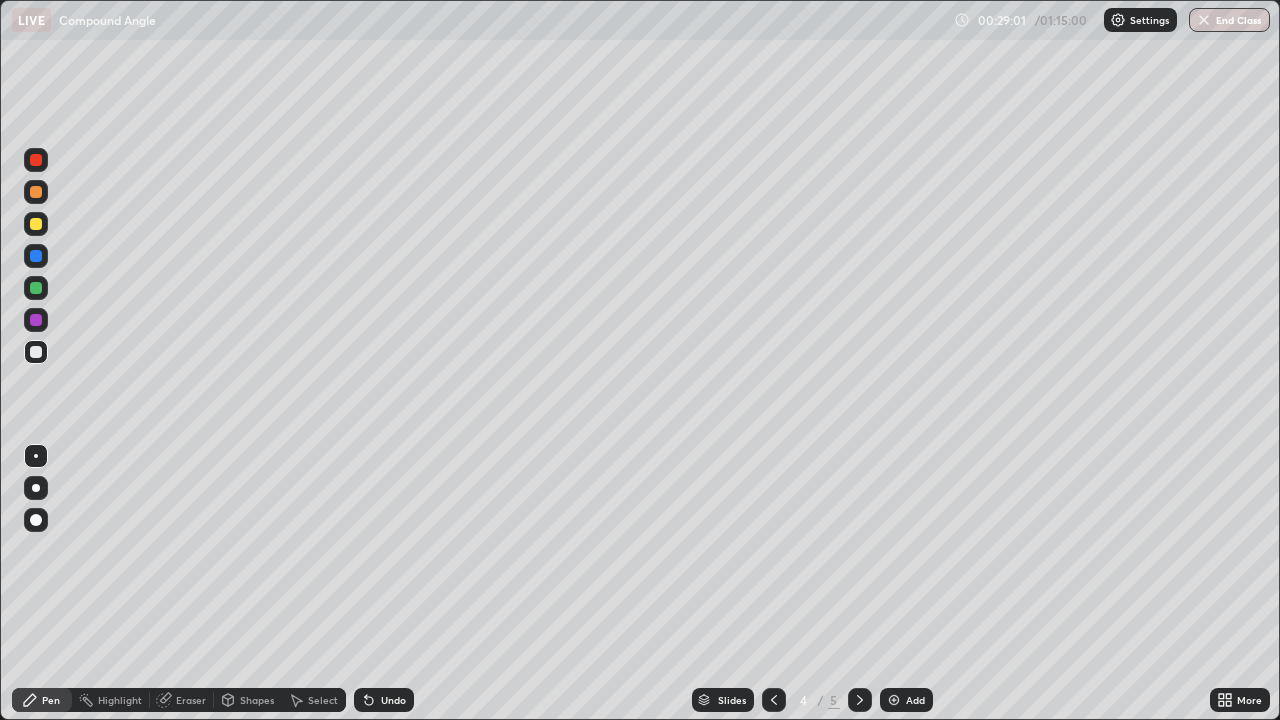 click 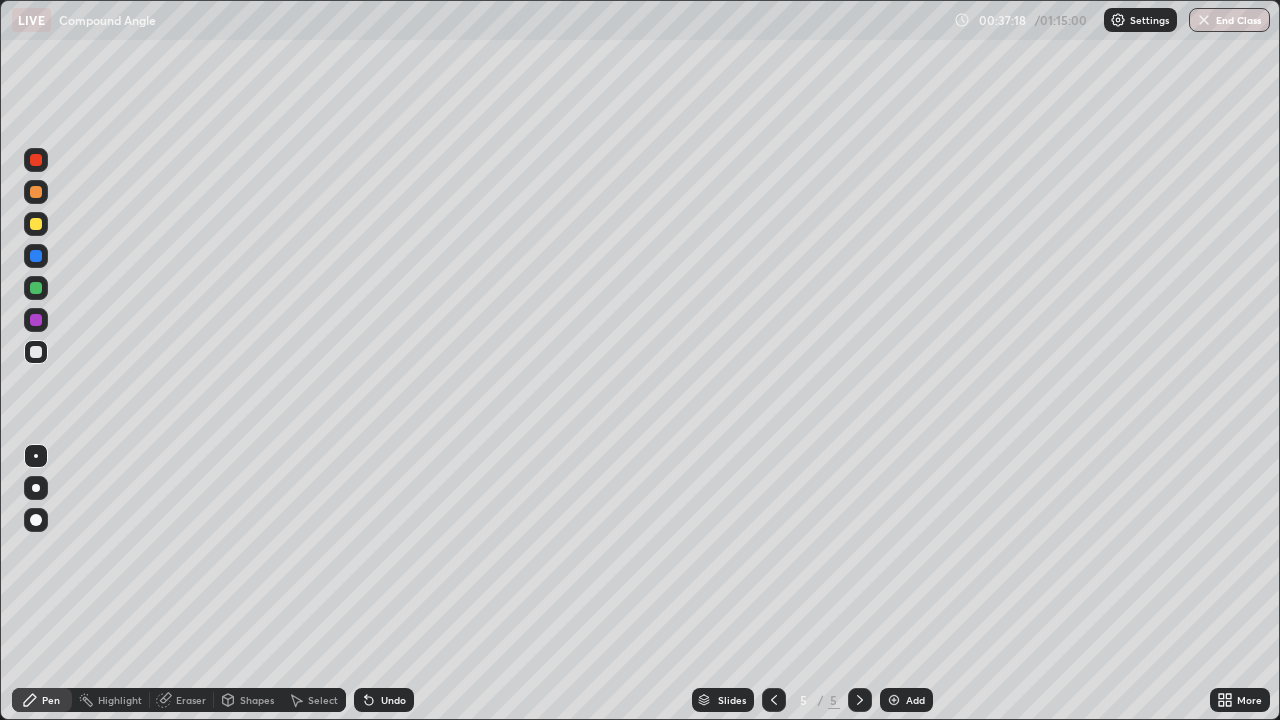 click at bounding box center (894, 700) 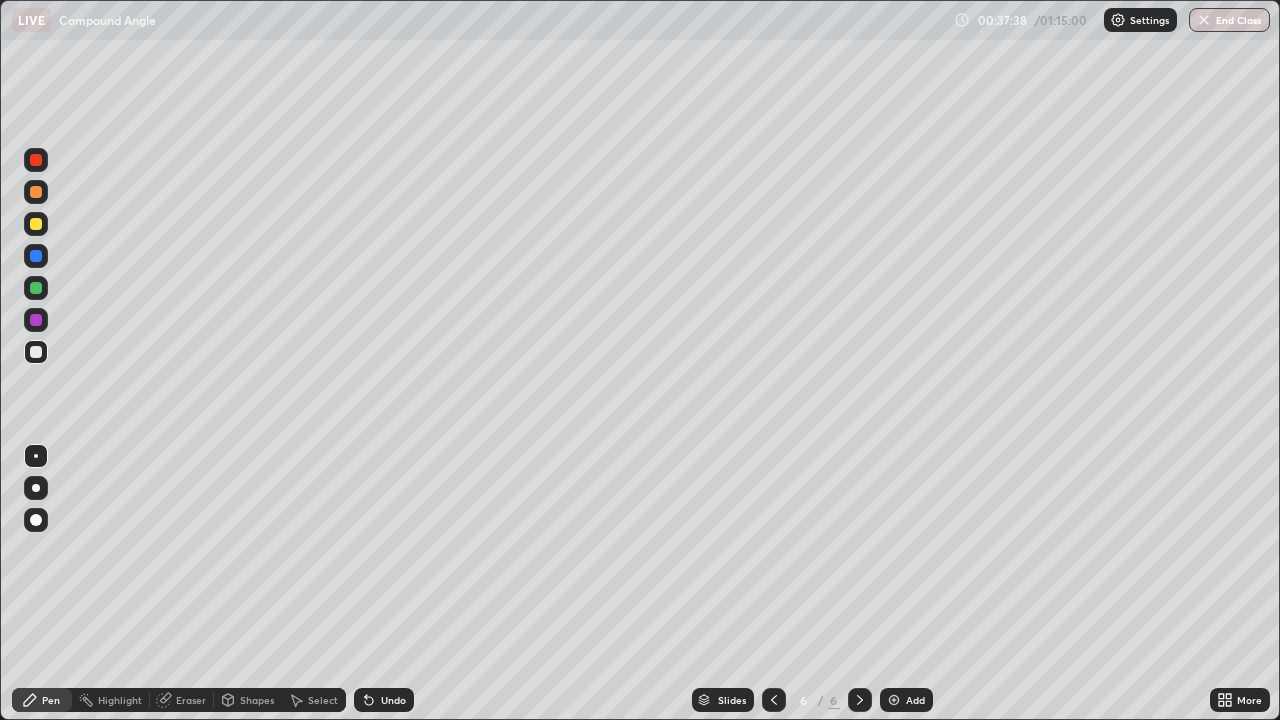 click on "Eraser" at bounding box center [191, 700] 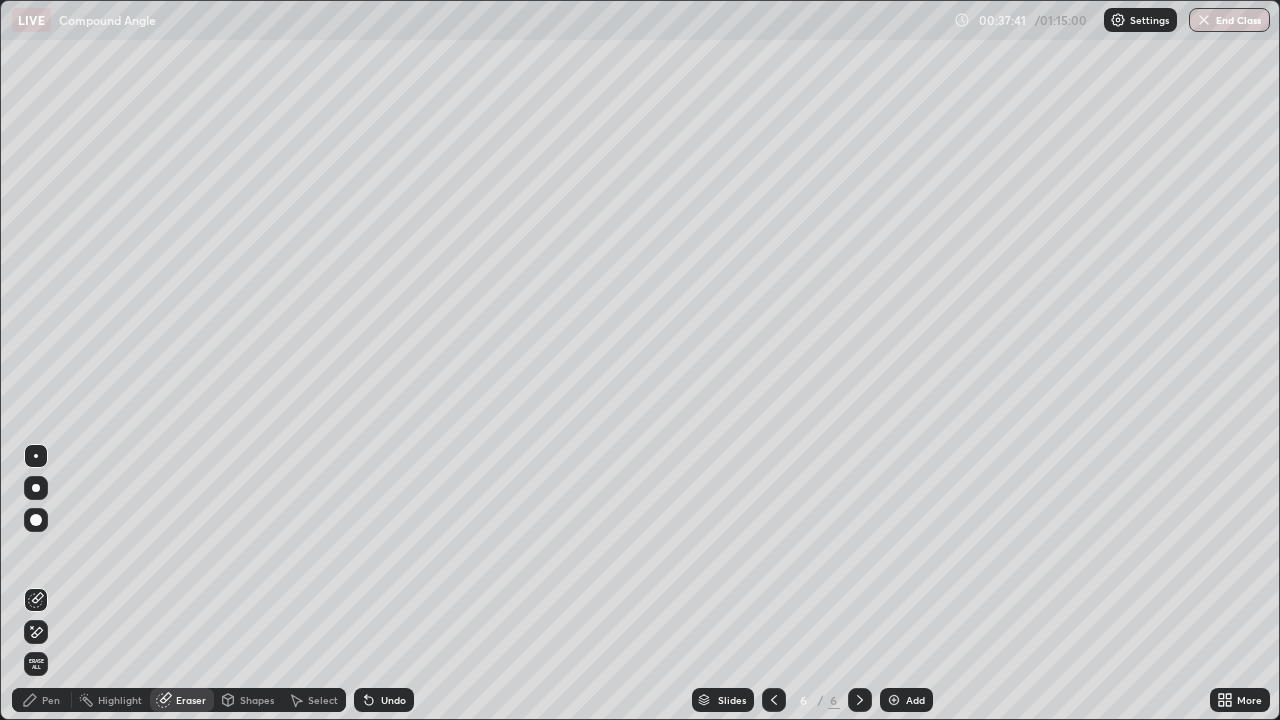 click on "Pen" at bounding box center (51, 700) 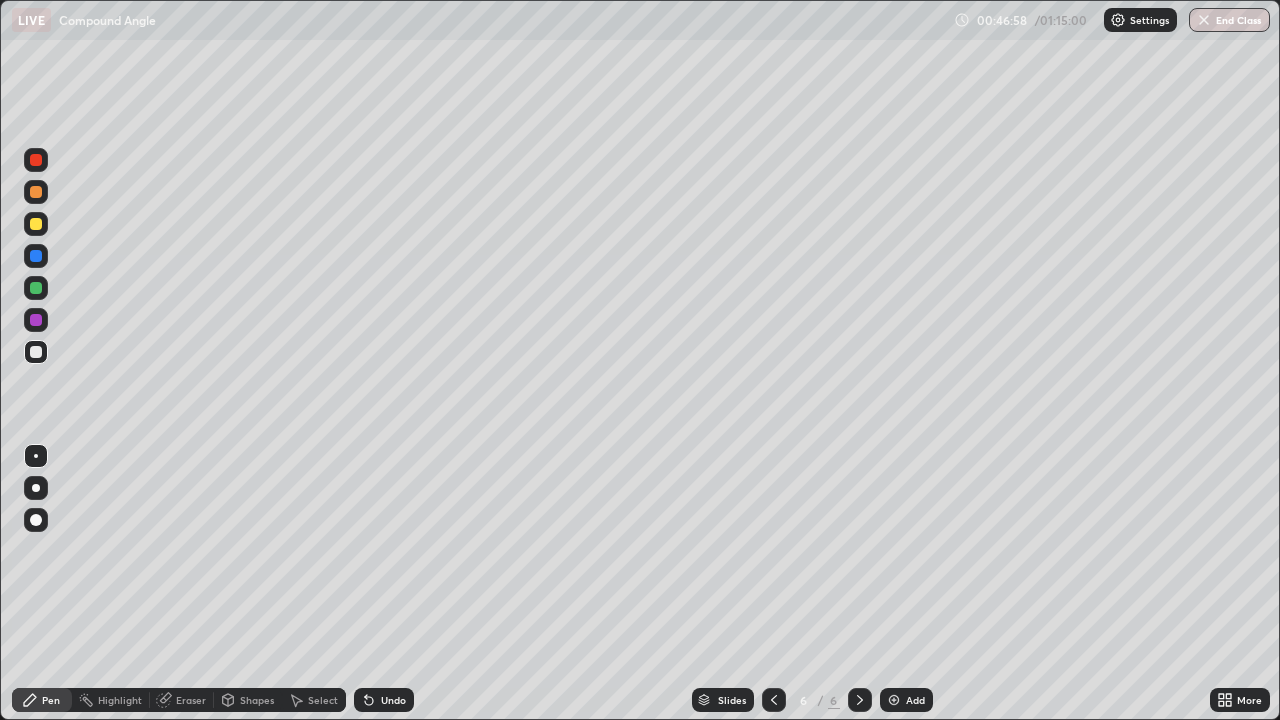 click at bounding box center (894, 700) 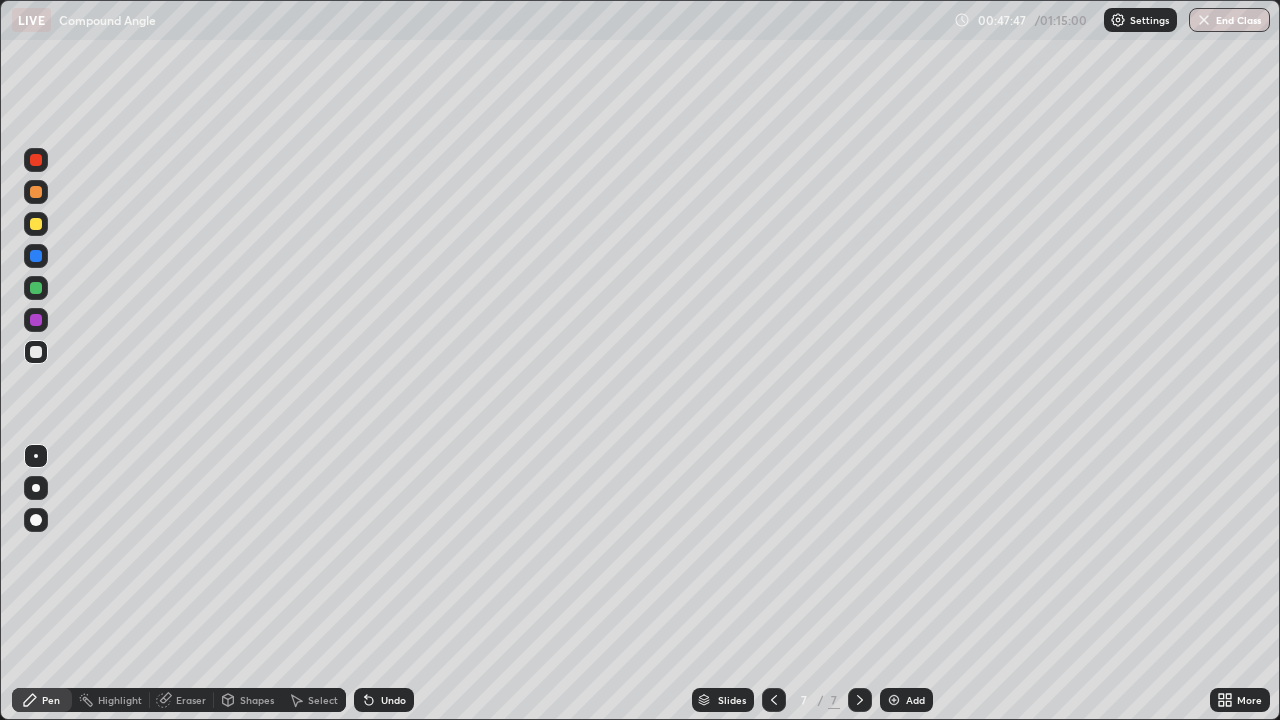 click 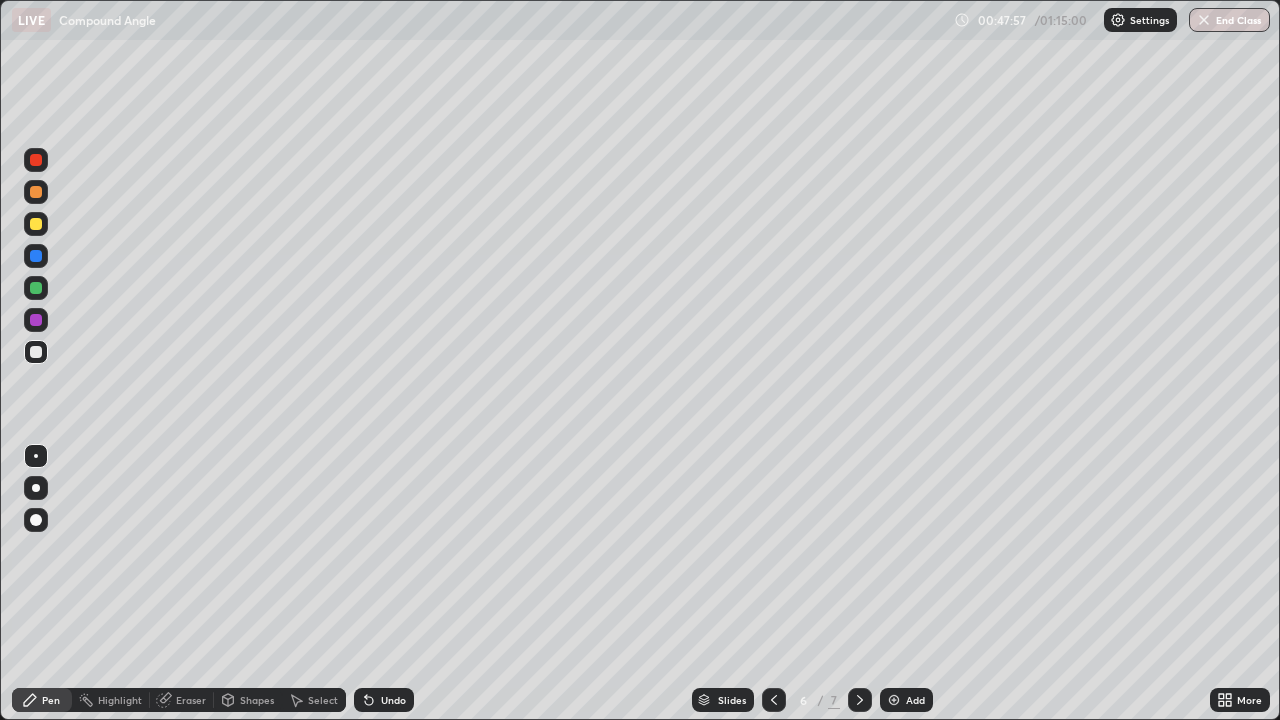 click 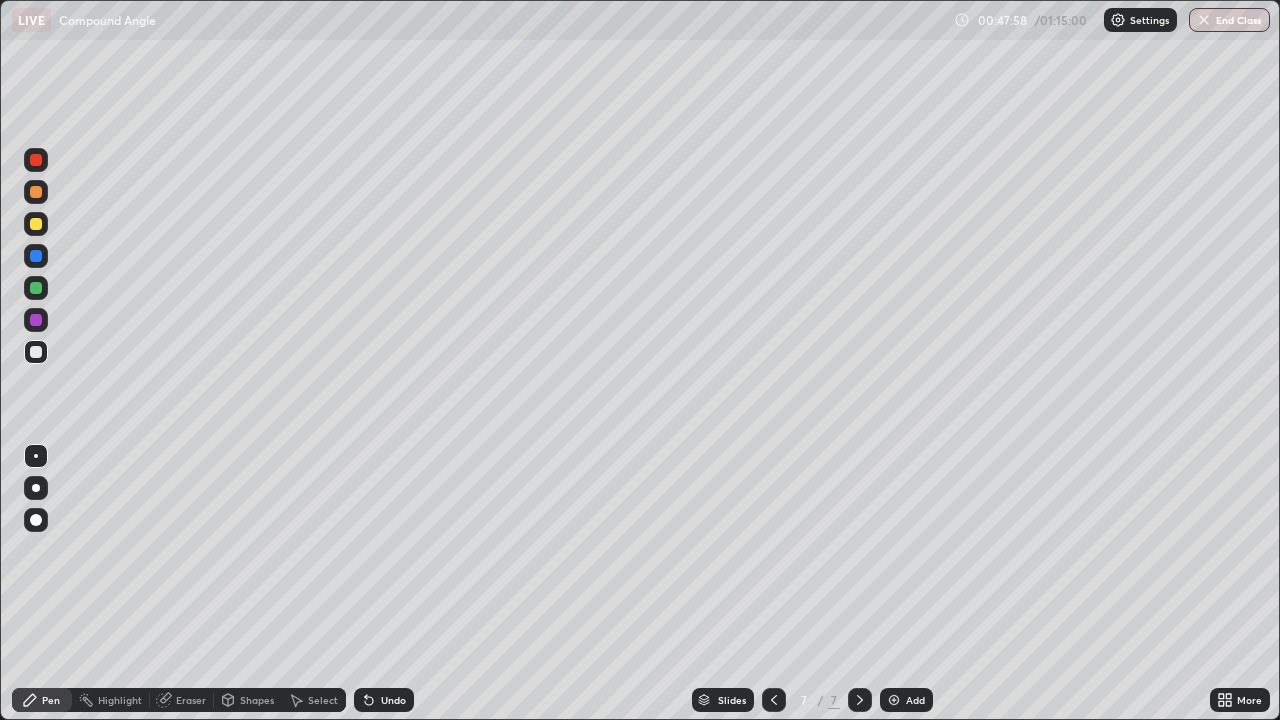click at bounding box center [894, 700] 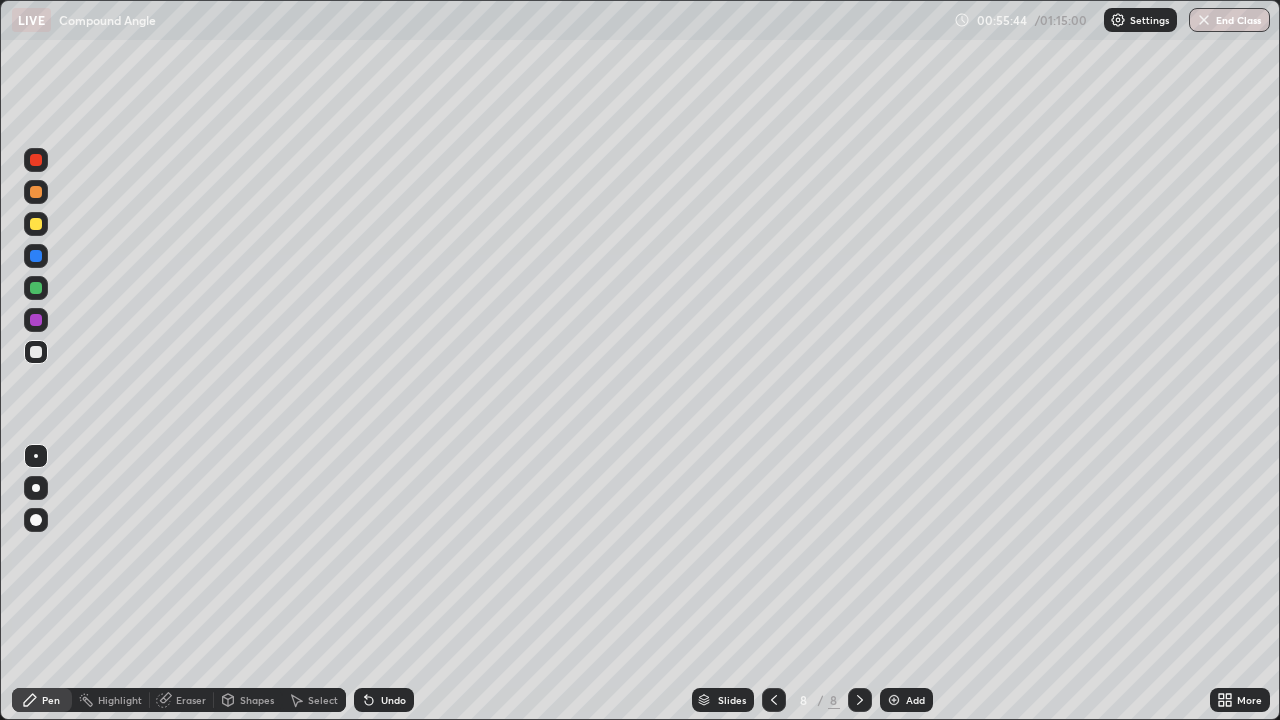 click on "Eraser" at bounding box center [191, 700] 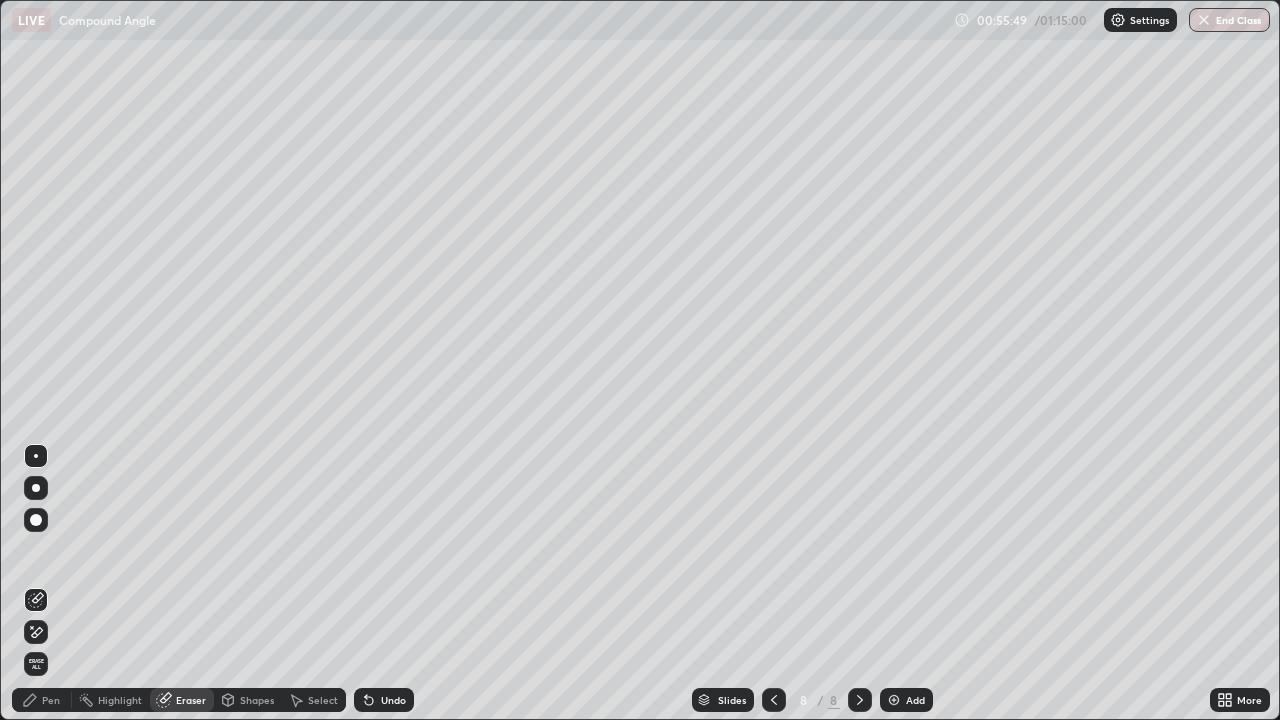 click on "Pen" at bounding box center [51, 700] 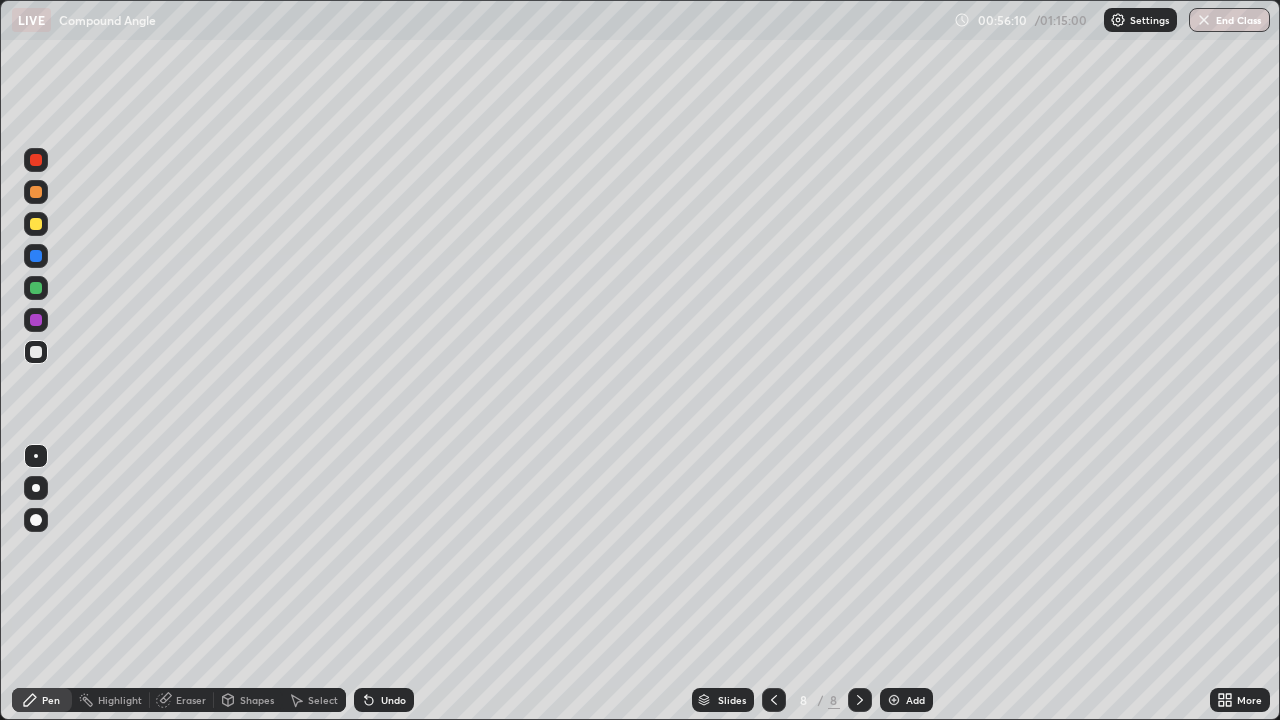click at bounding box center [894, 700] 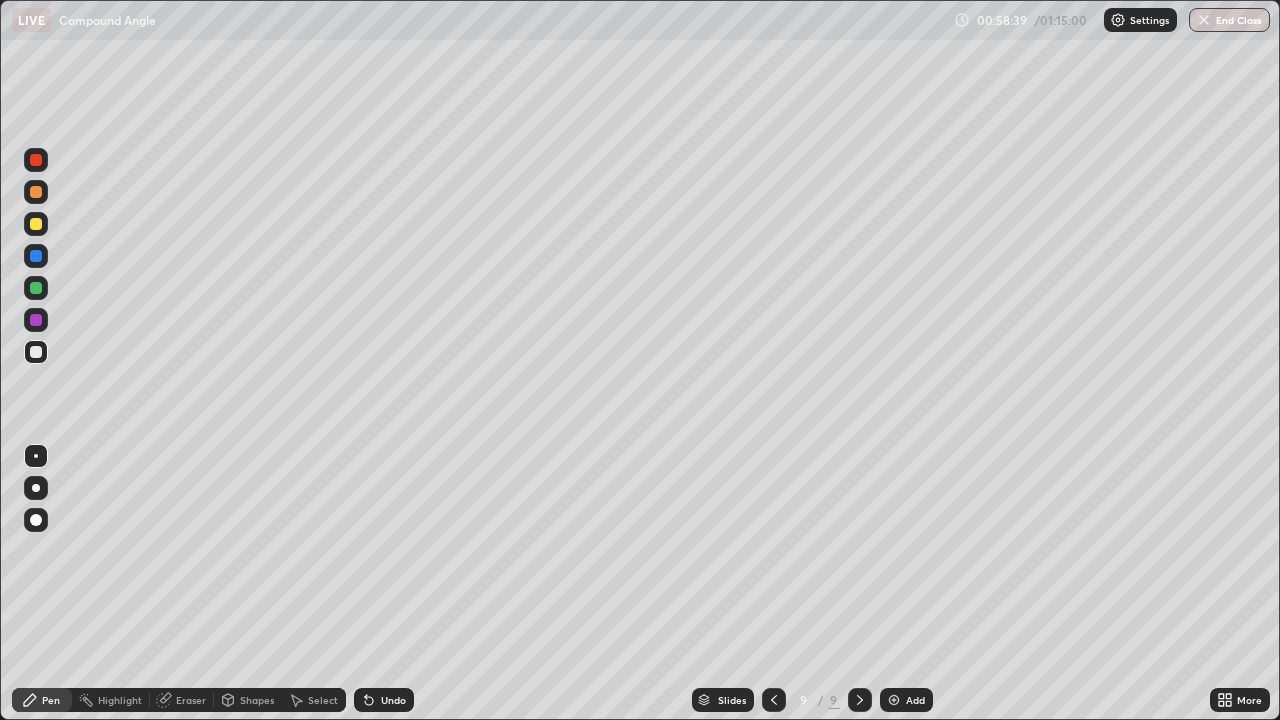 click at bounding box center (894, 700) 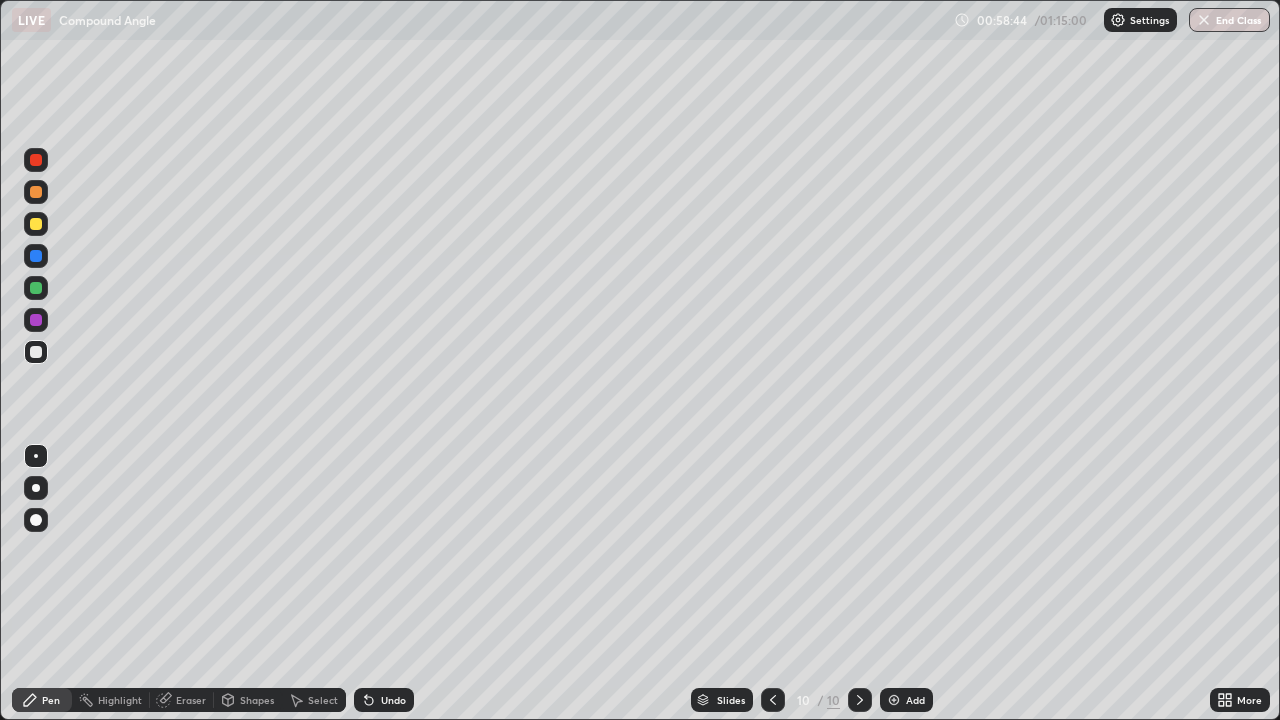 click on "Eraser" at bounding box center [182, 700] 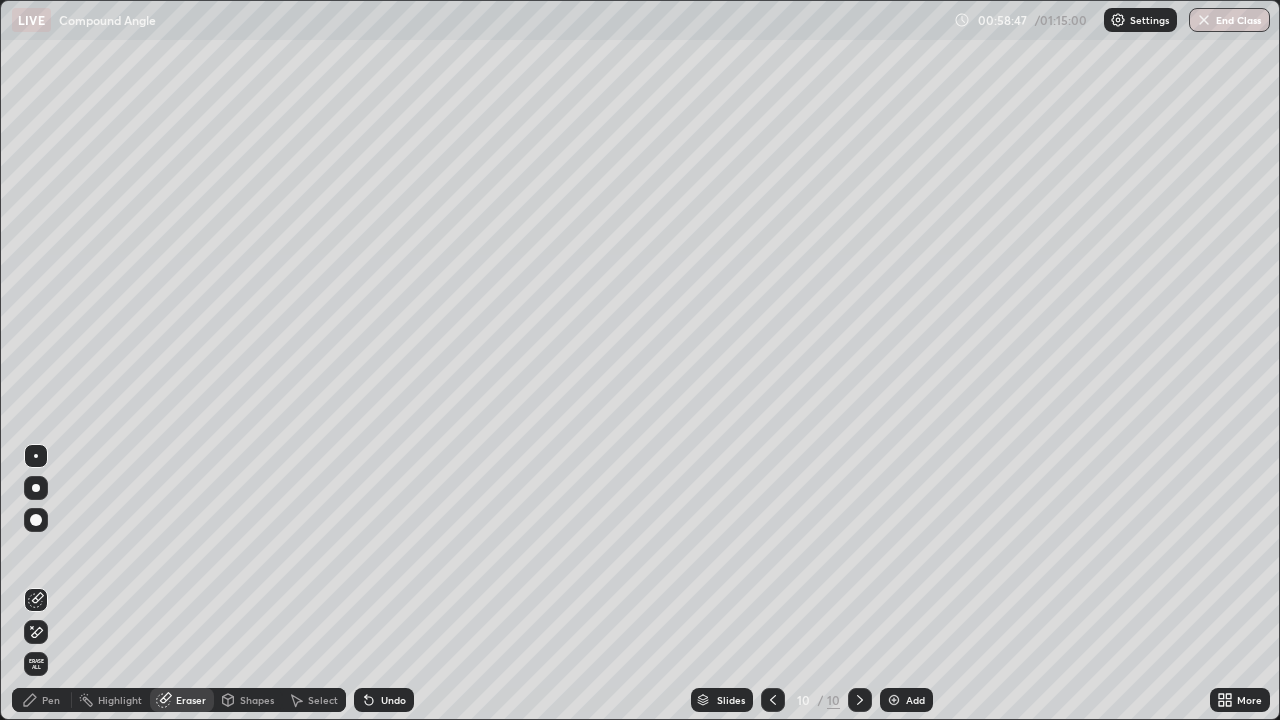 click on "Pen" at bounding box center (42, 700) 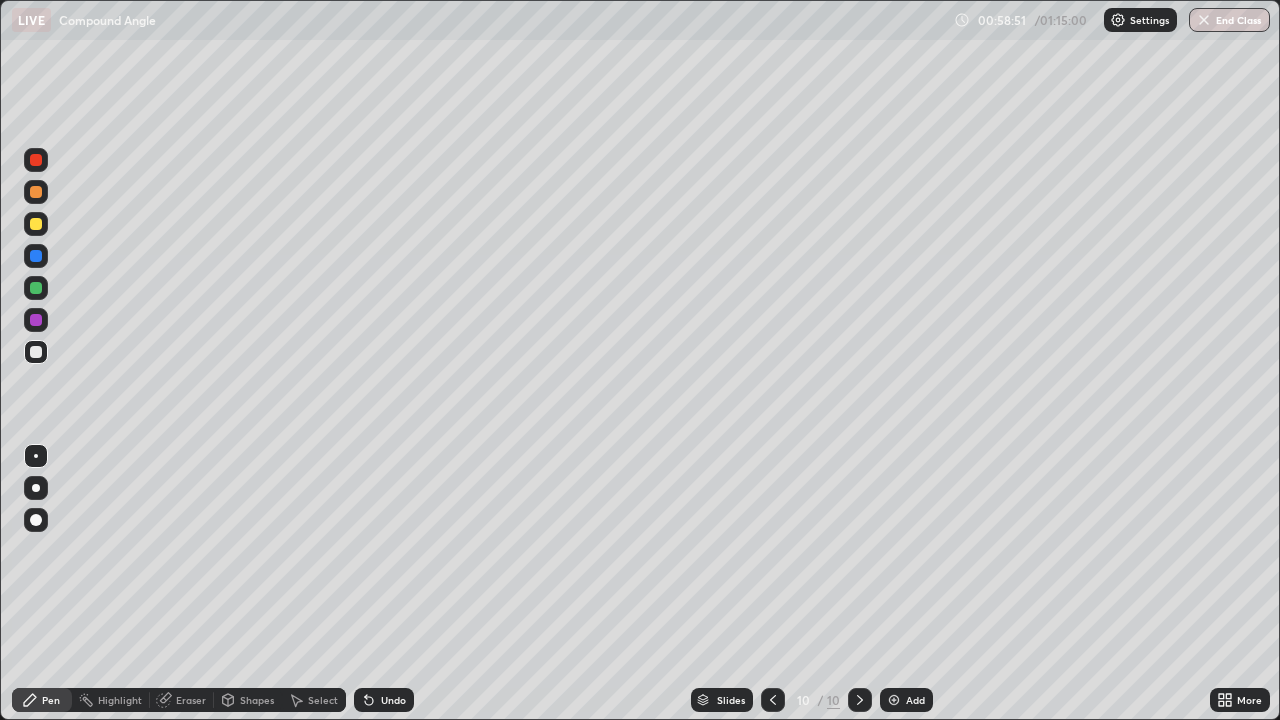 click on "Shapes" at bounding box center [257, 700] 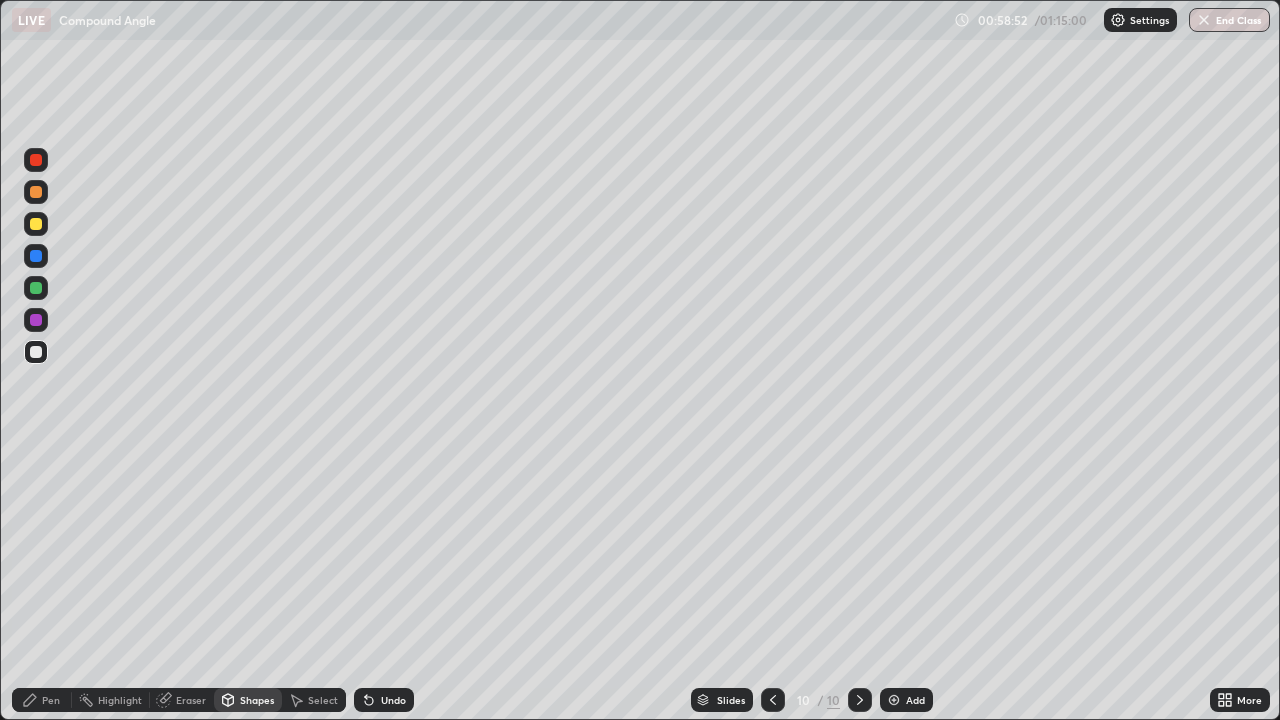 click on "Eraser" at bounding box center [191, 700] 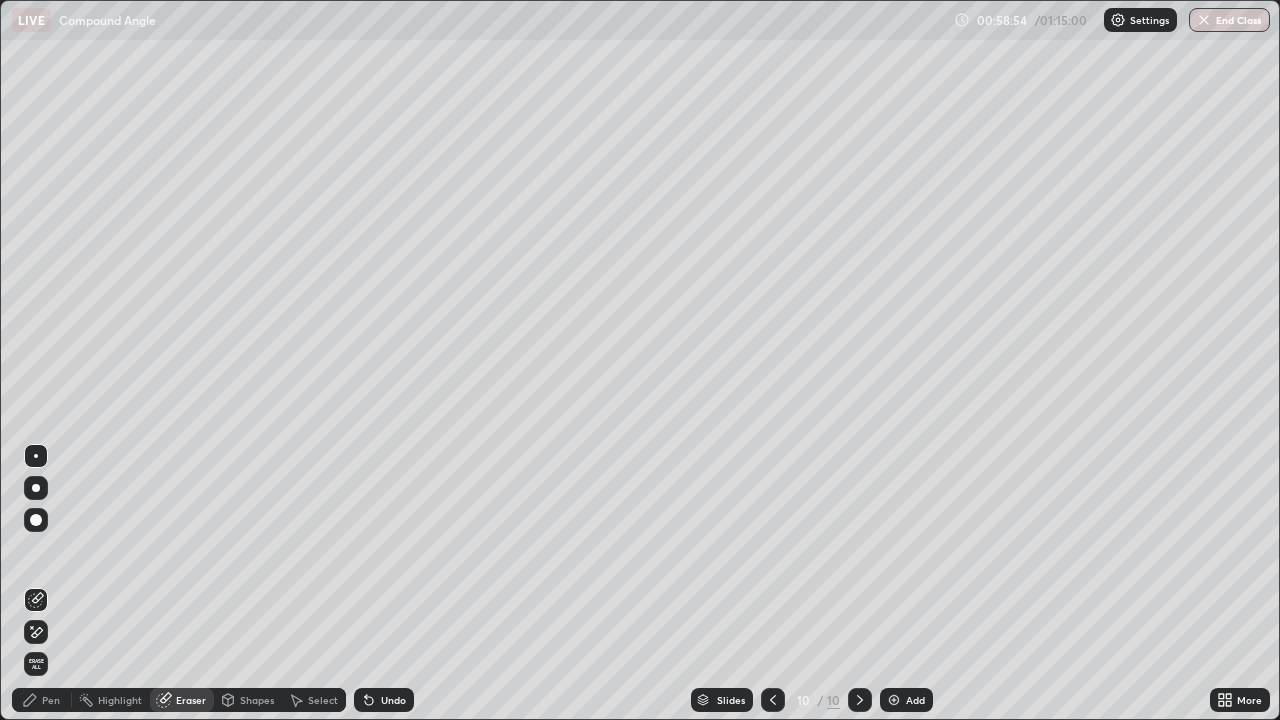 click on "Pen" at bounding box center (51, 700) 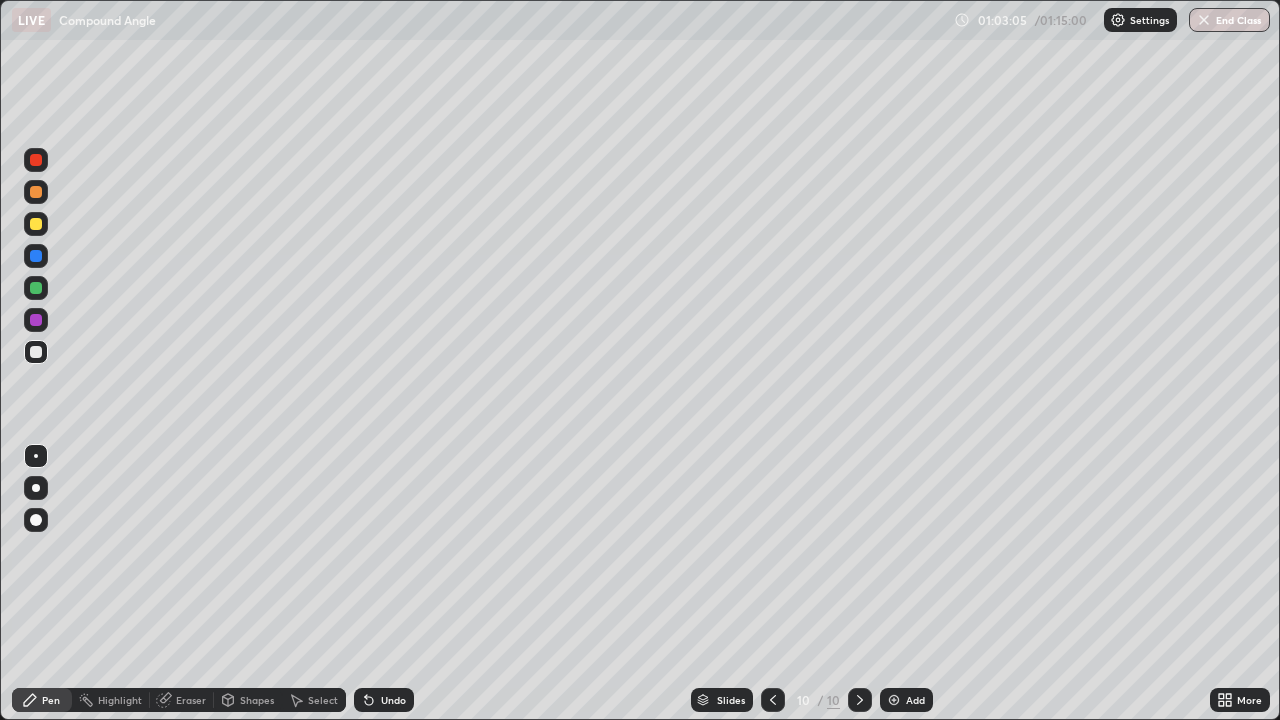 click at bounding box center (894, 700) 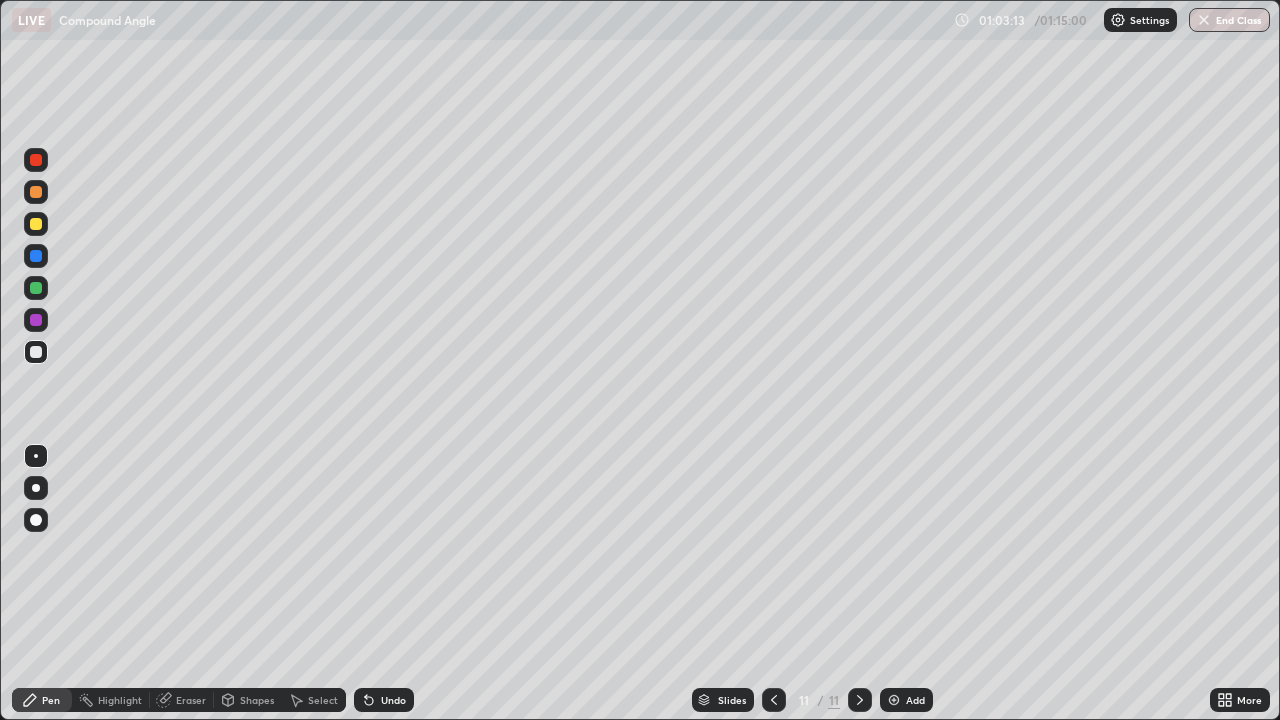 click at bounding box center (774, 700) 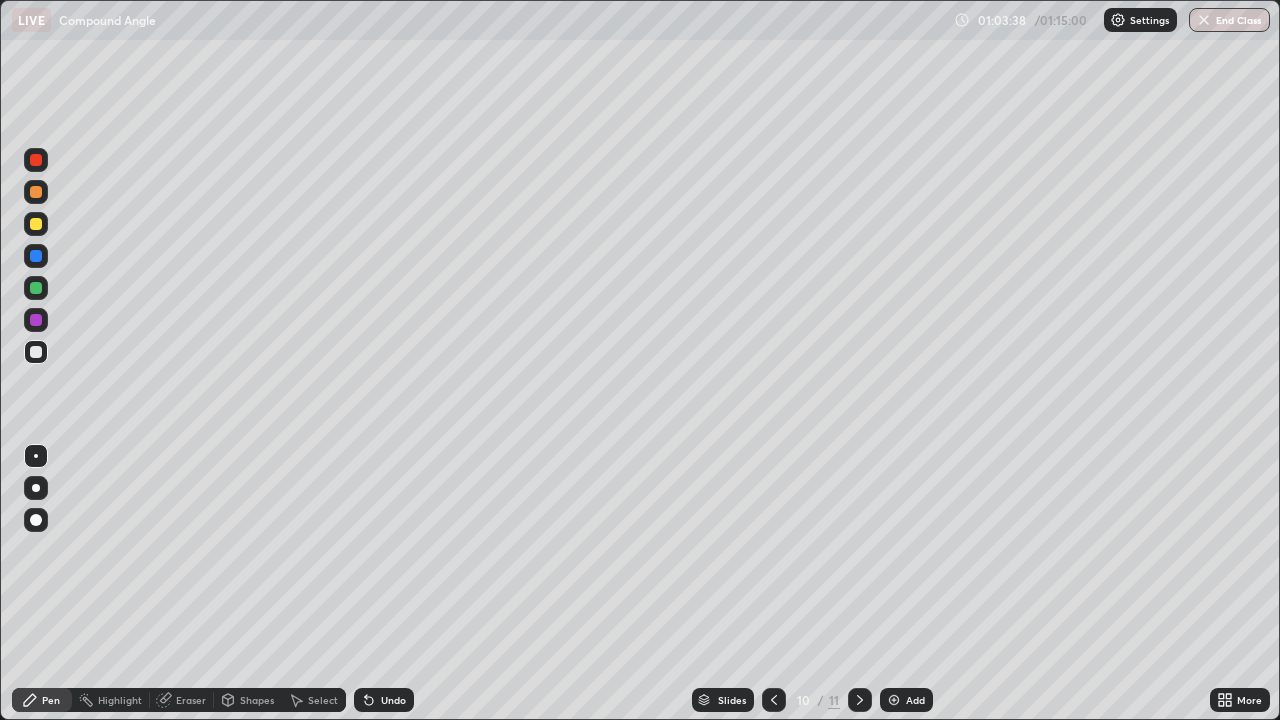 click 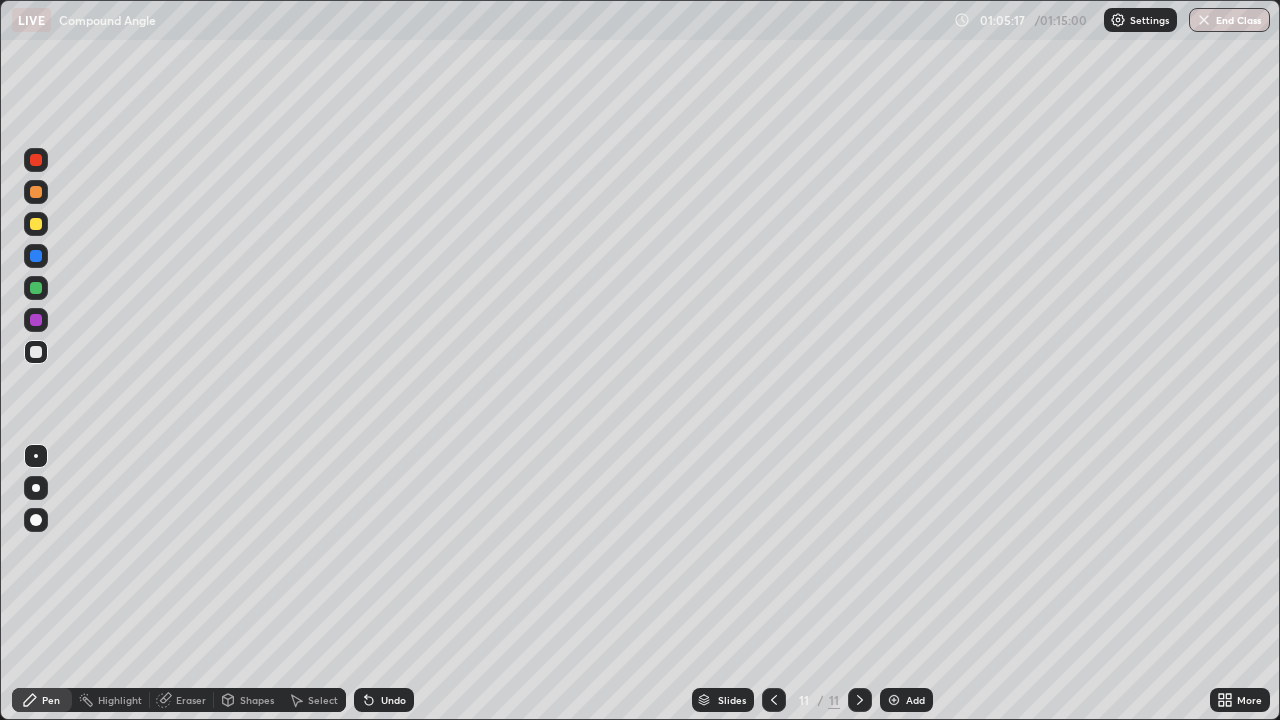 click at bounding box center (1204, 20) 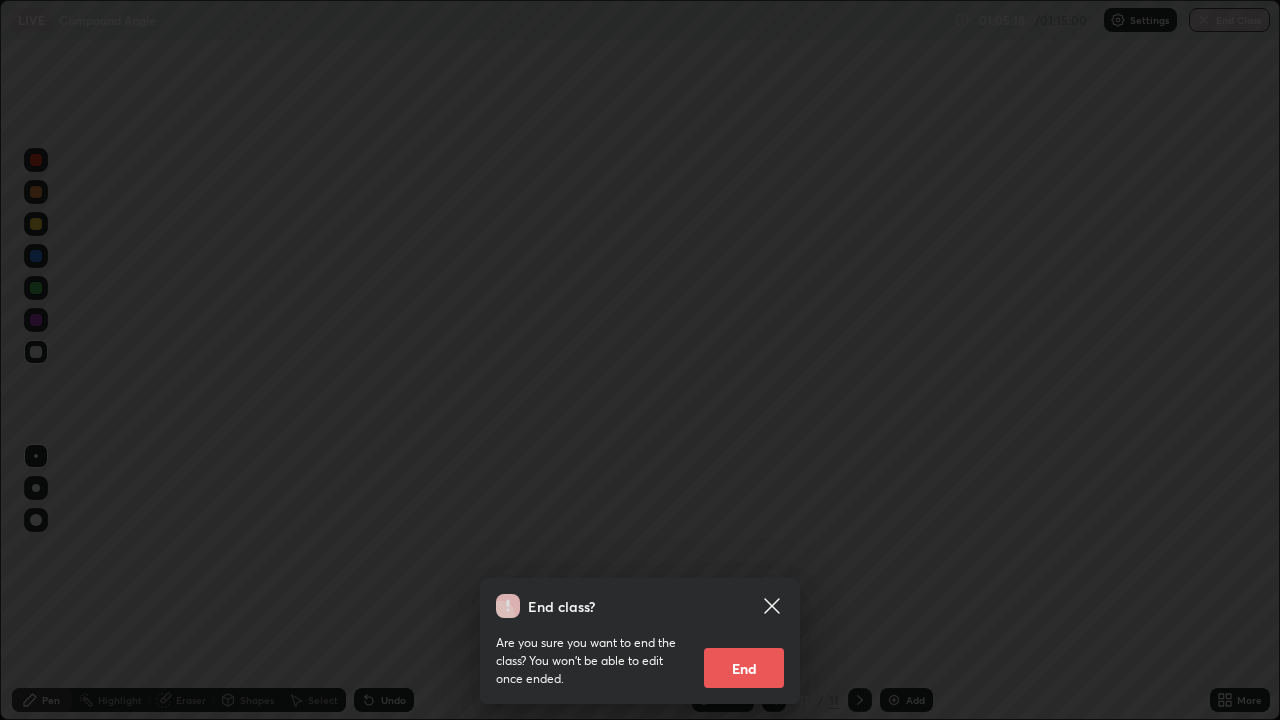 click on "End" at bounding box center [744, 668] 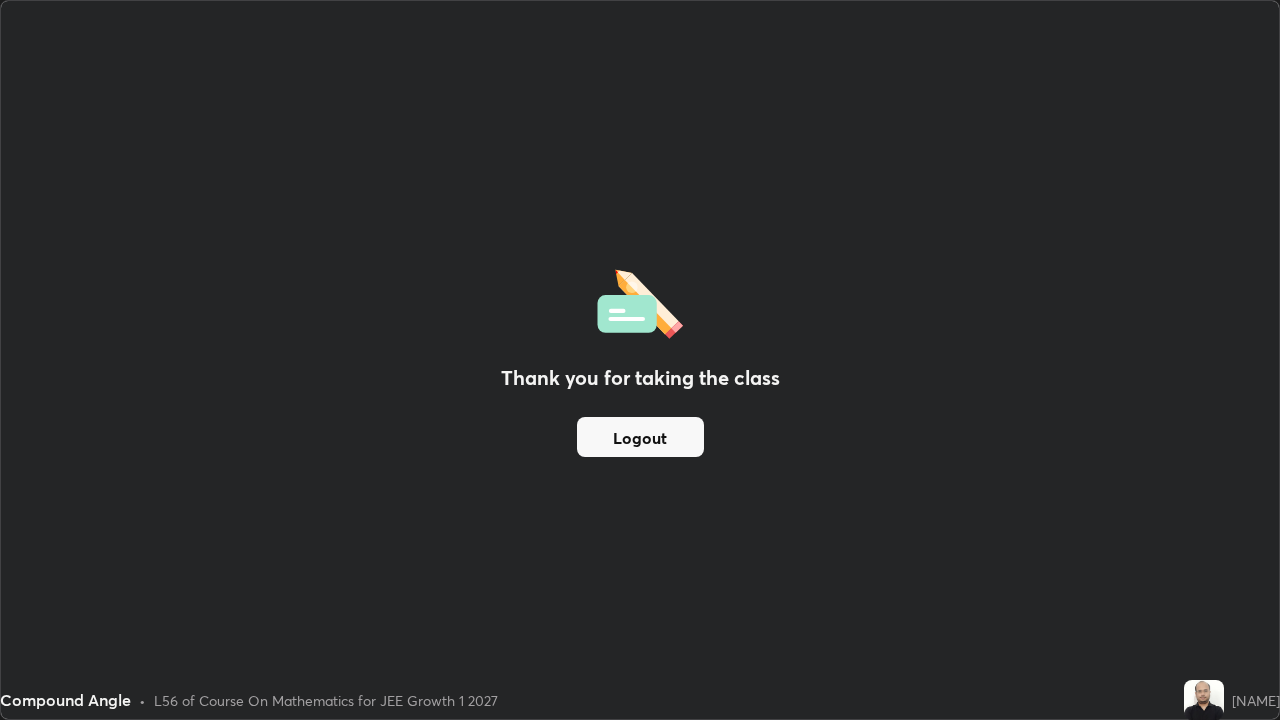 click on "Logout" at bounding box center [640, 437] 